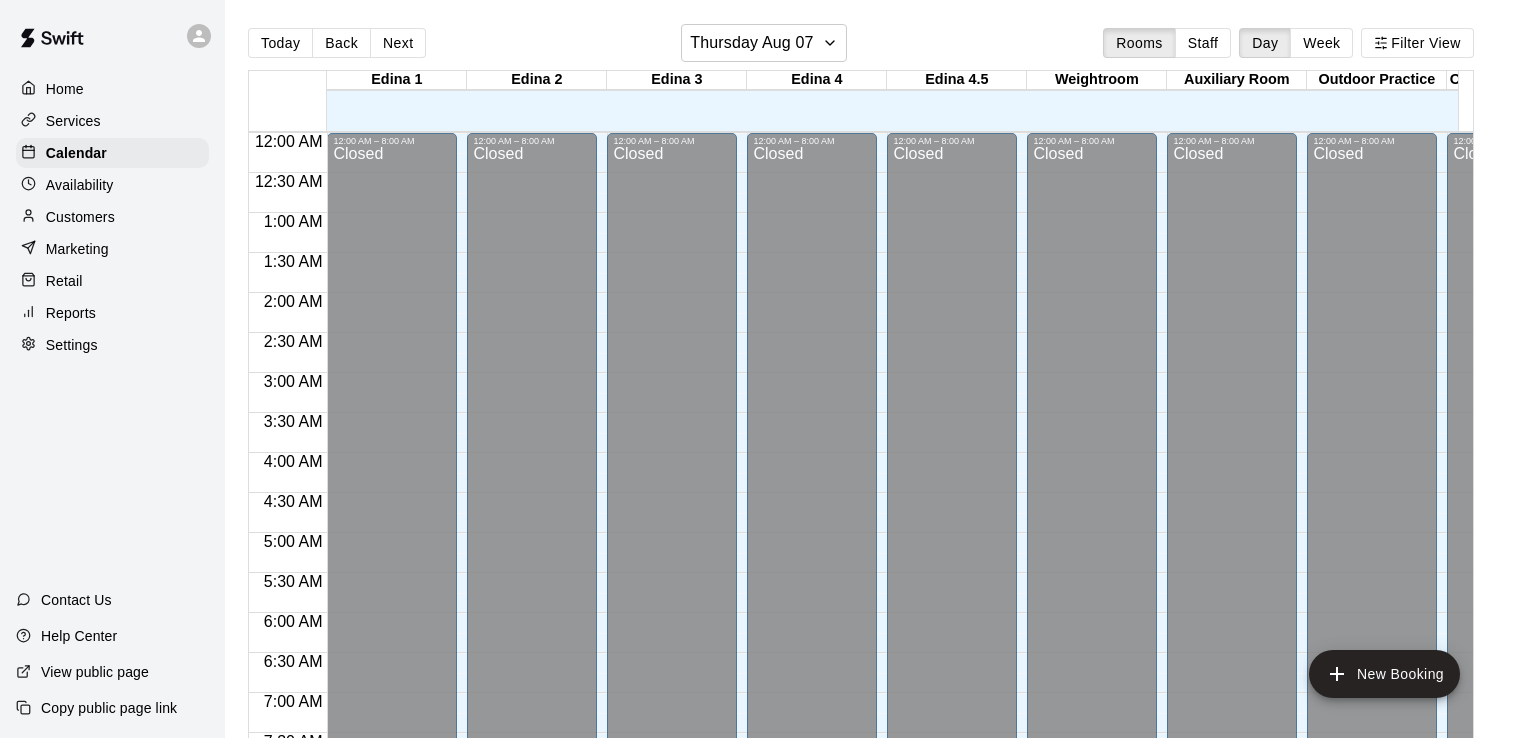 scroll, scrollTop: 0, scrollLeft: 0, axis: both 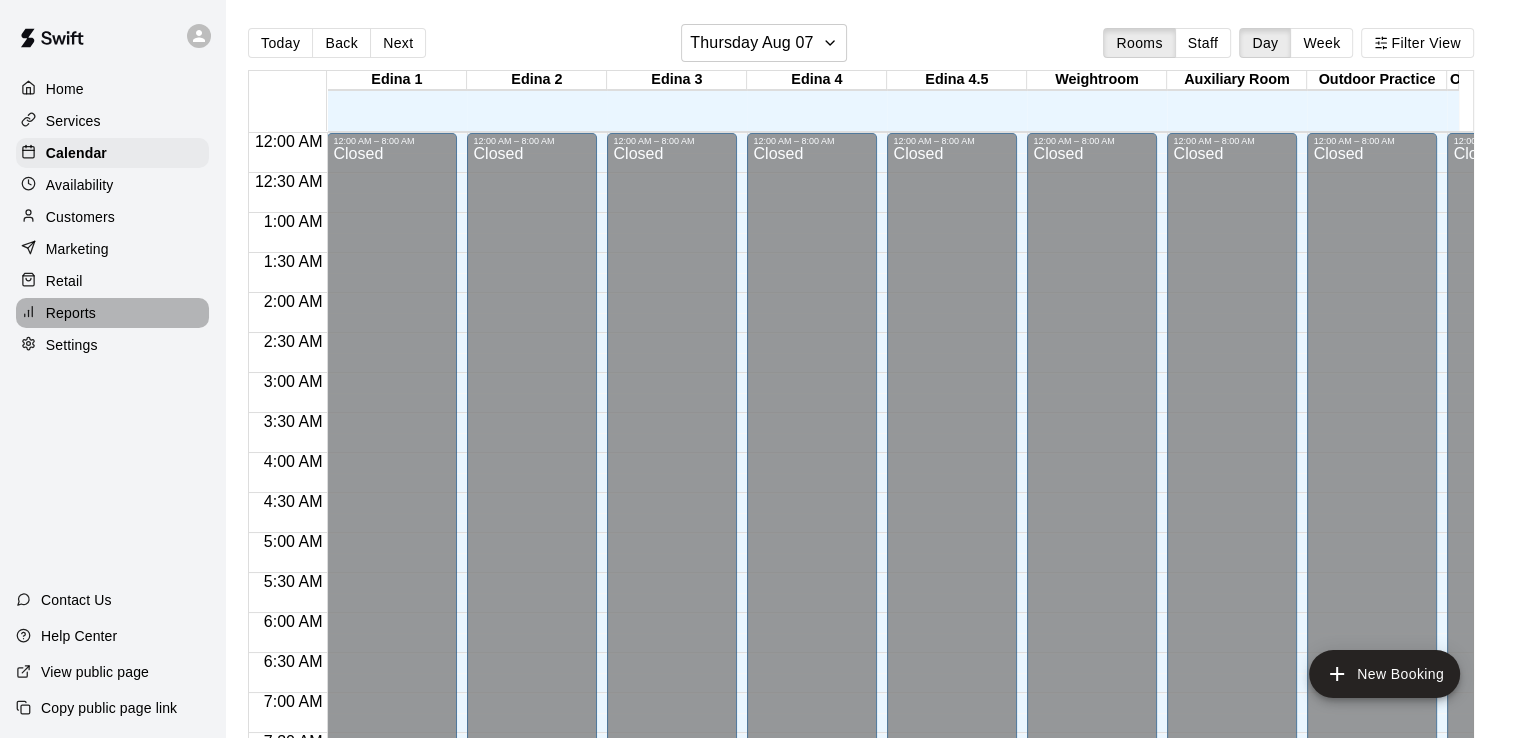 click on "Reports" at bounding box center (71, 313) 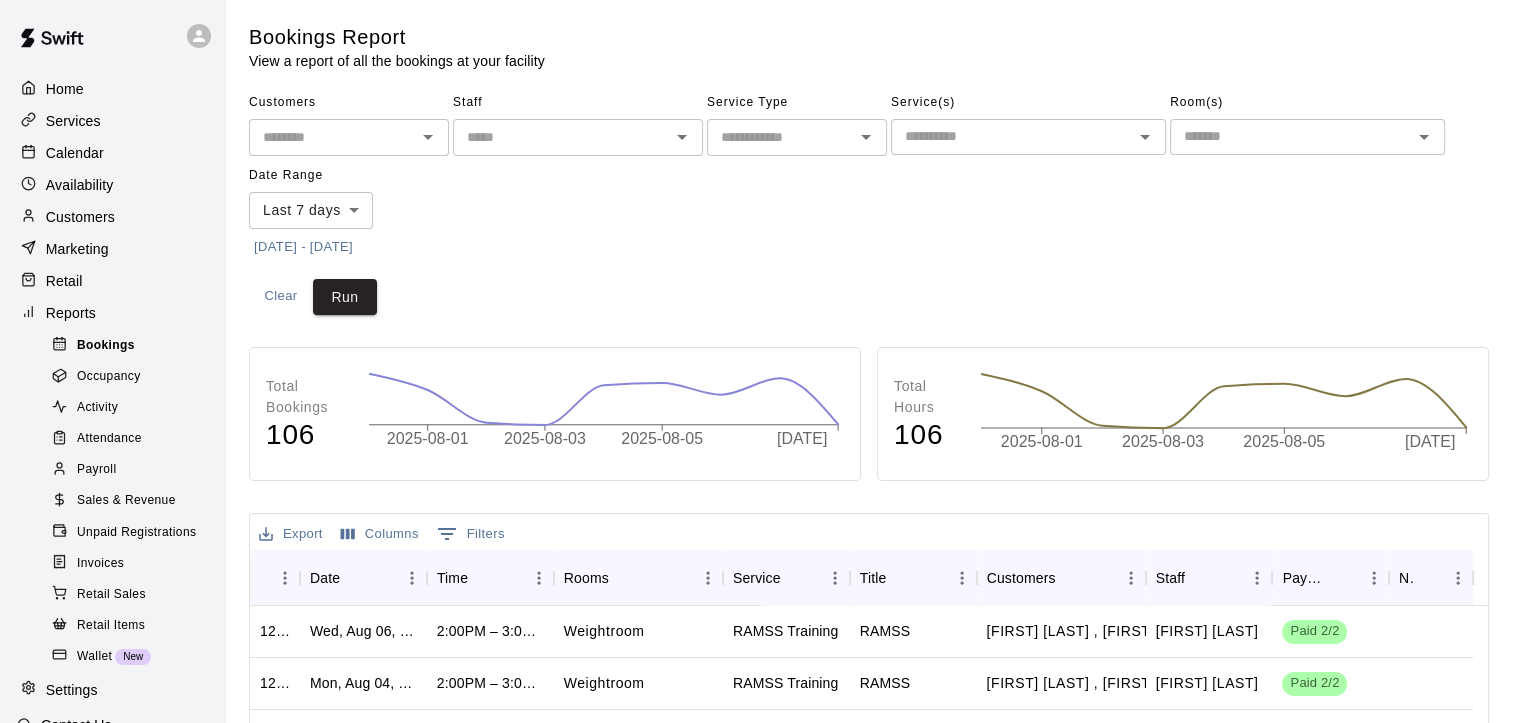 click on "Bookings" at bounding box center [106, 346] 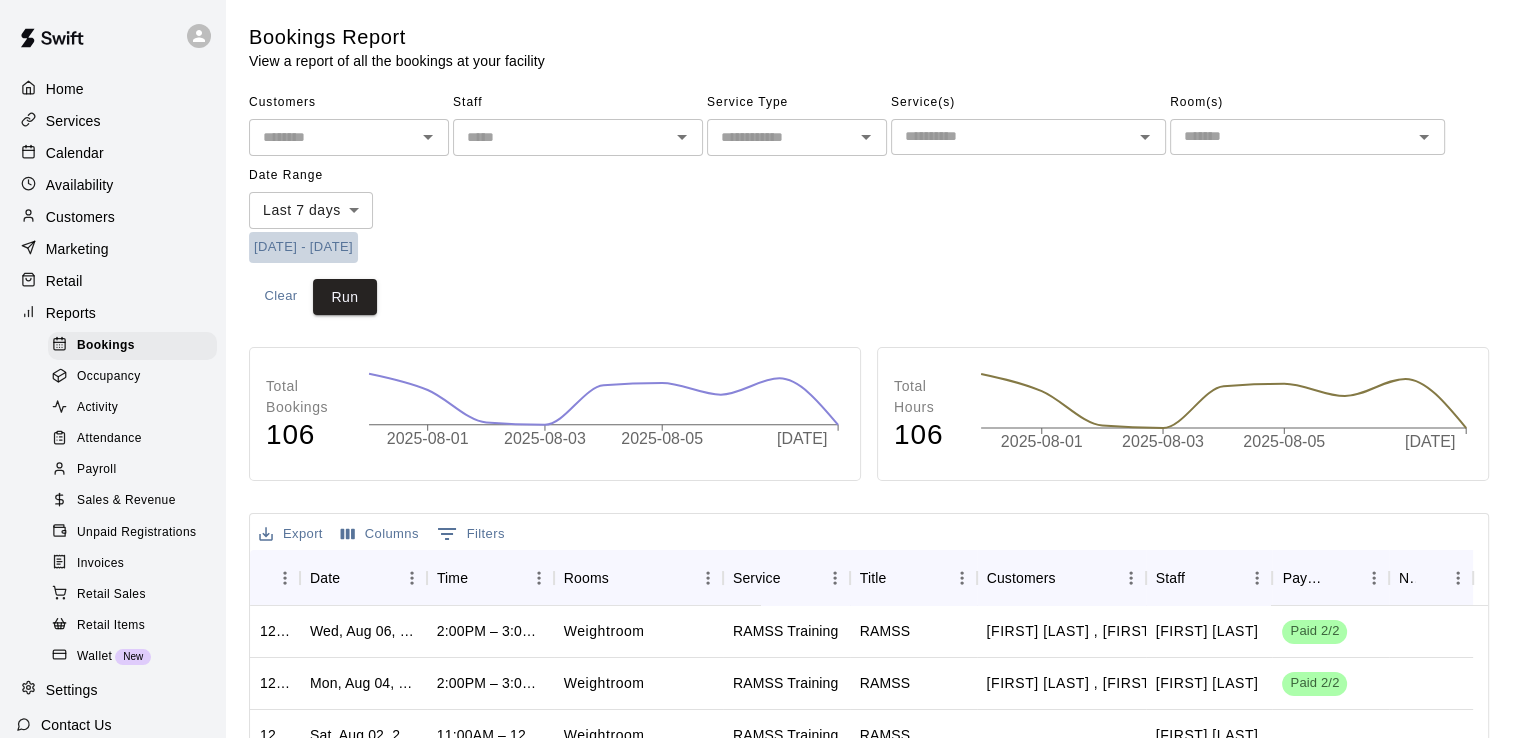click on "[MM]/[DD]/[YYYY] - [MM]/[DD]/[YYYY]" at bounding box center [303, 247] 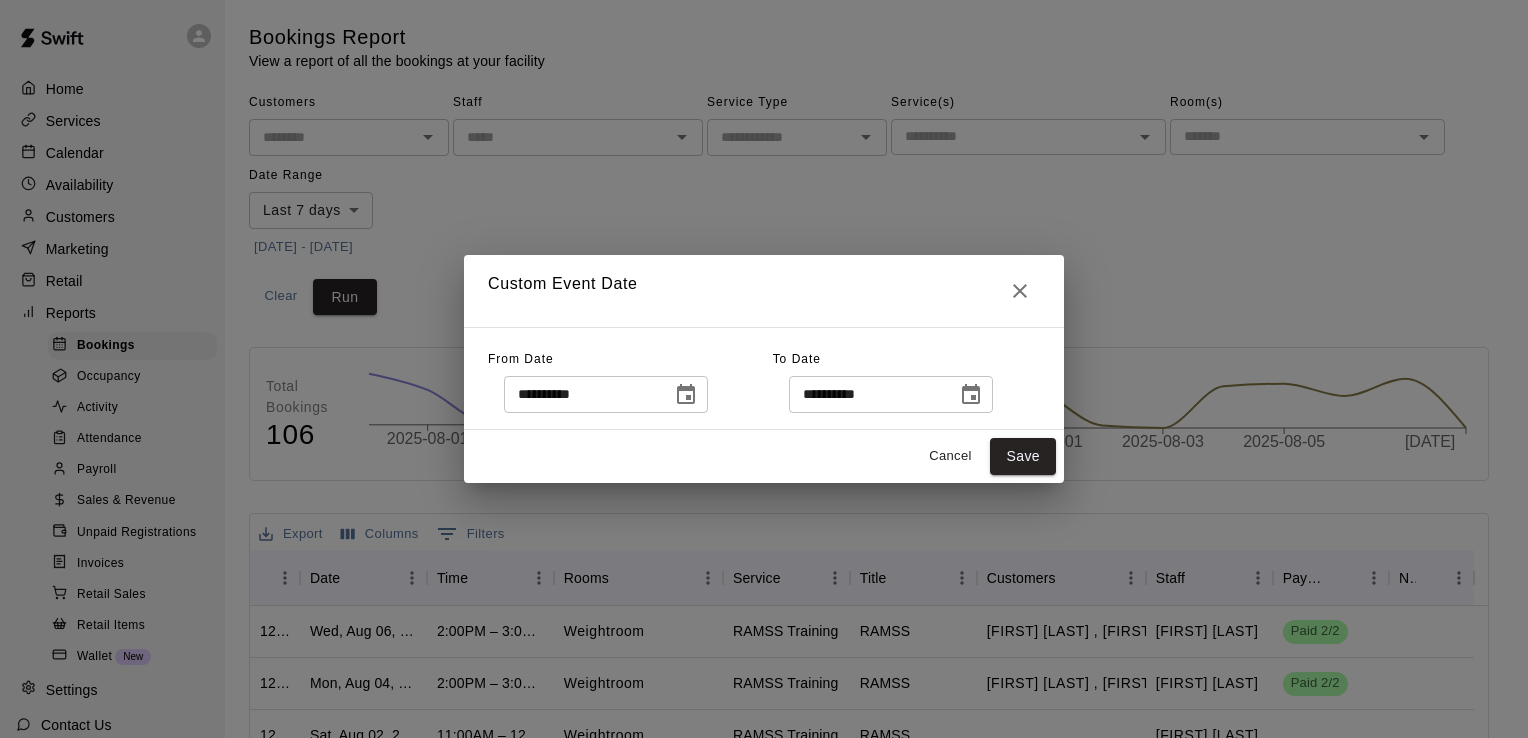 click 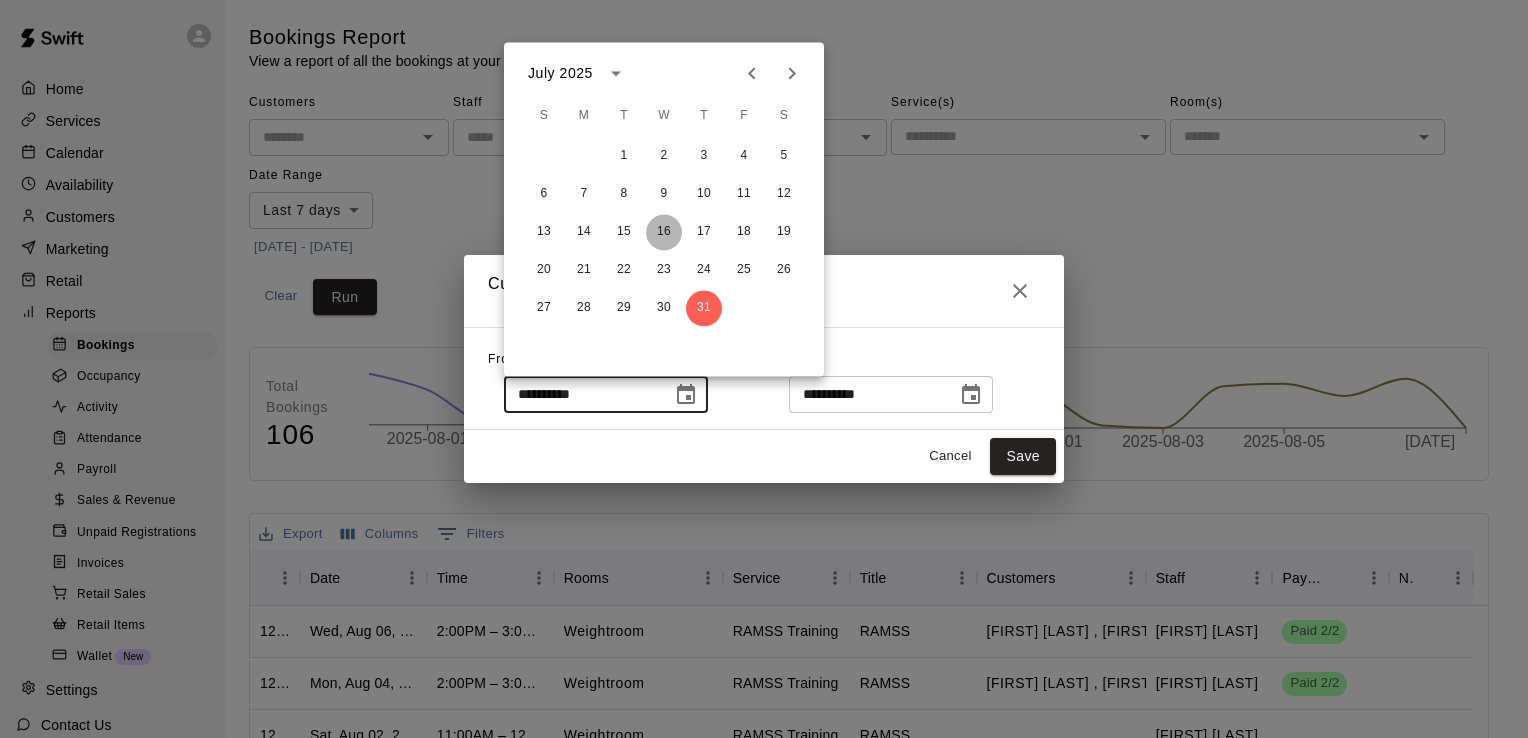 click on "16" at bounding box center [664, 232] 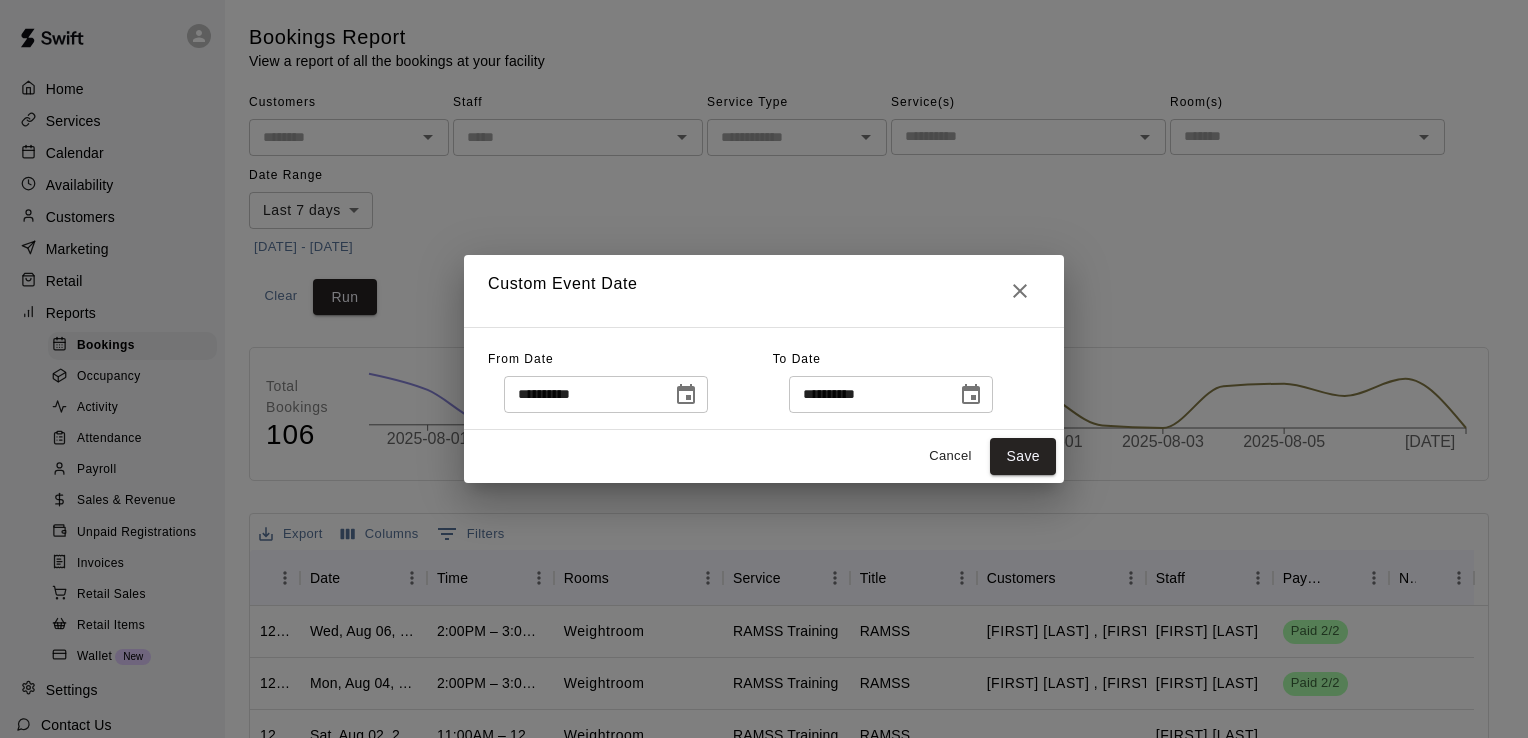 click 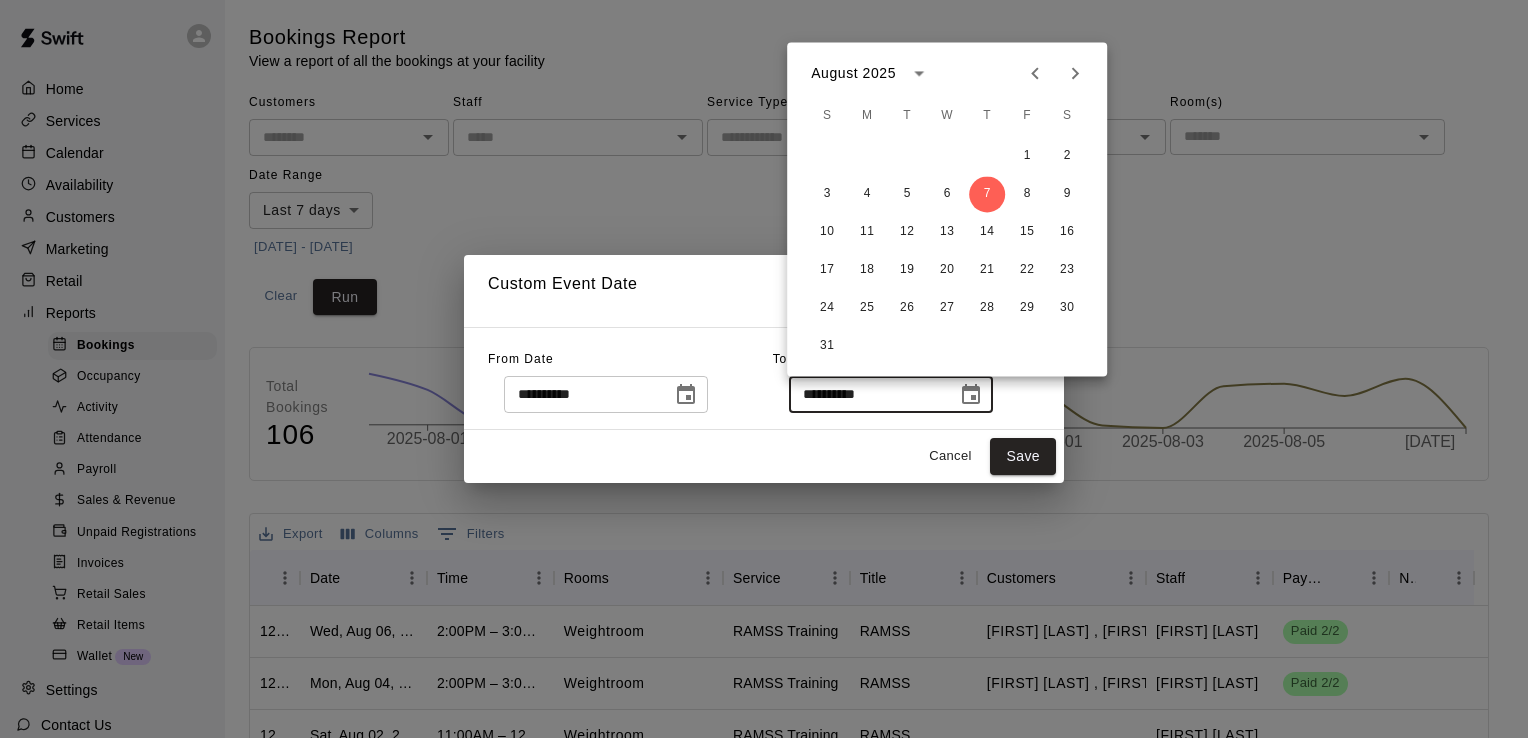 click 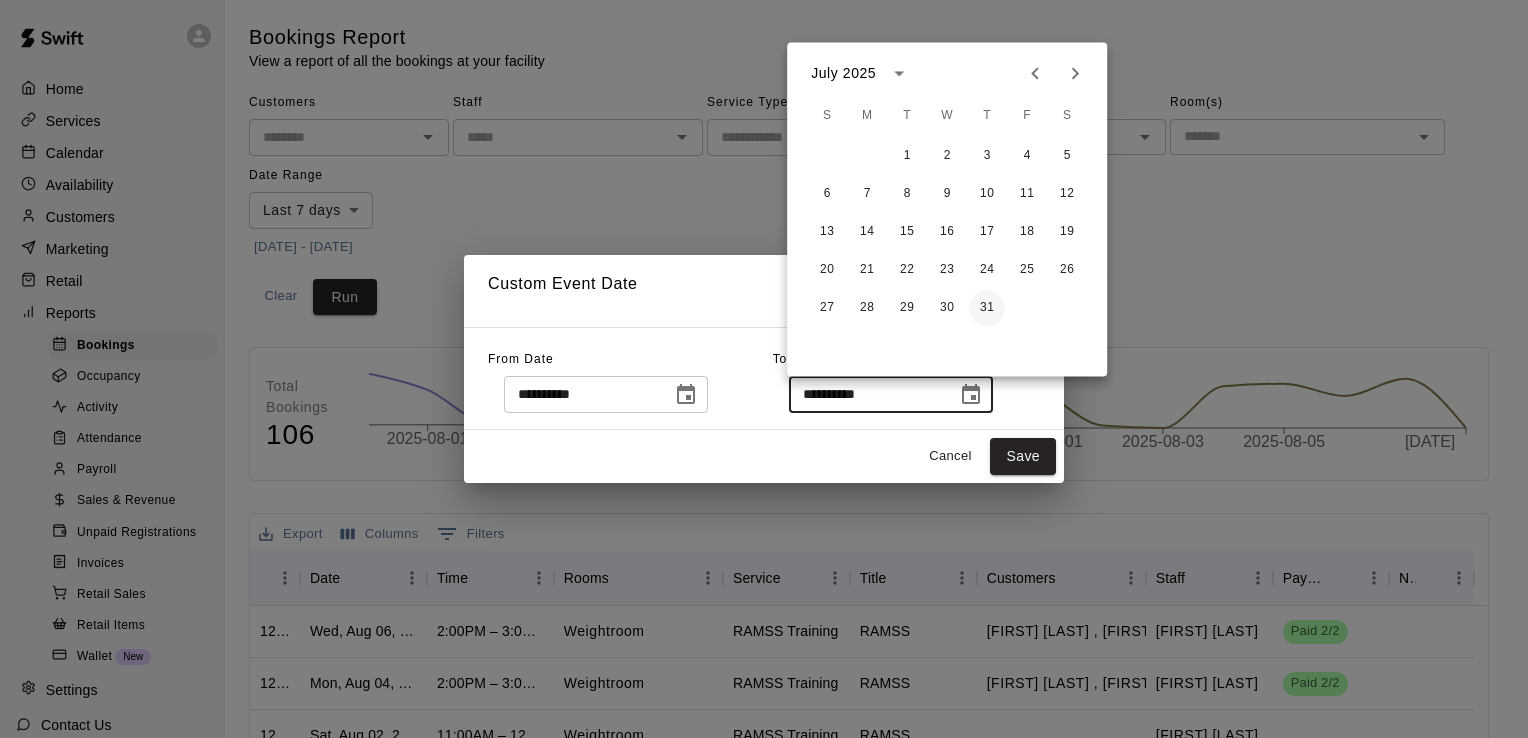 click on "31" at bounding box center [987, 308] 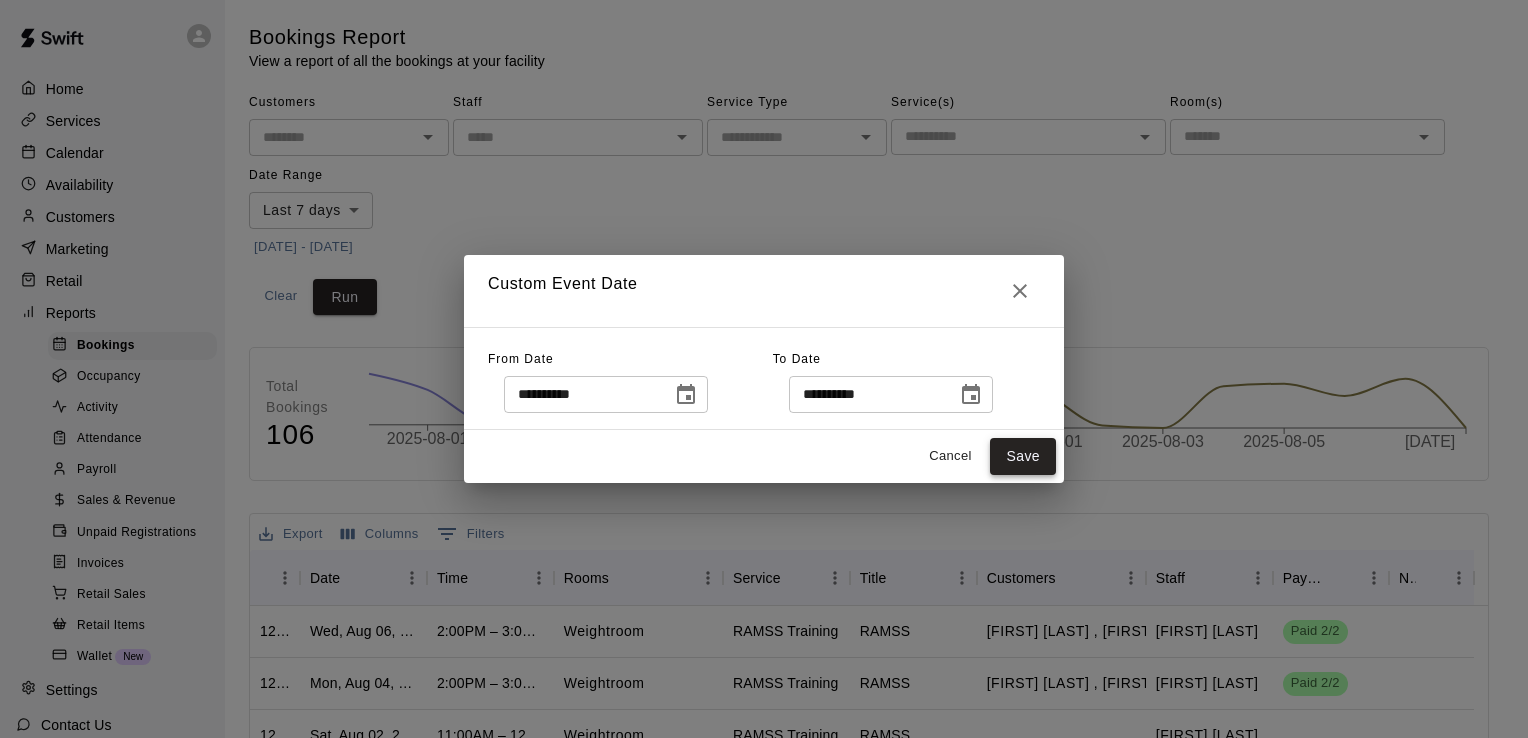 click on "Save" at bounding box center (1023, 456) 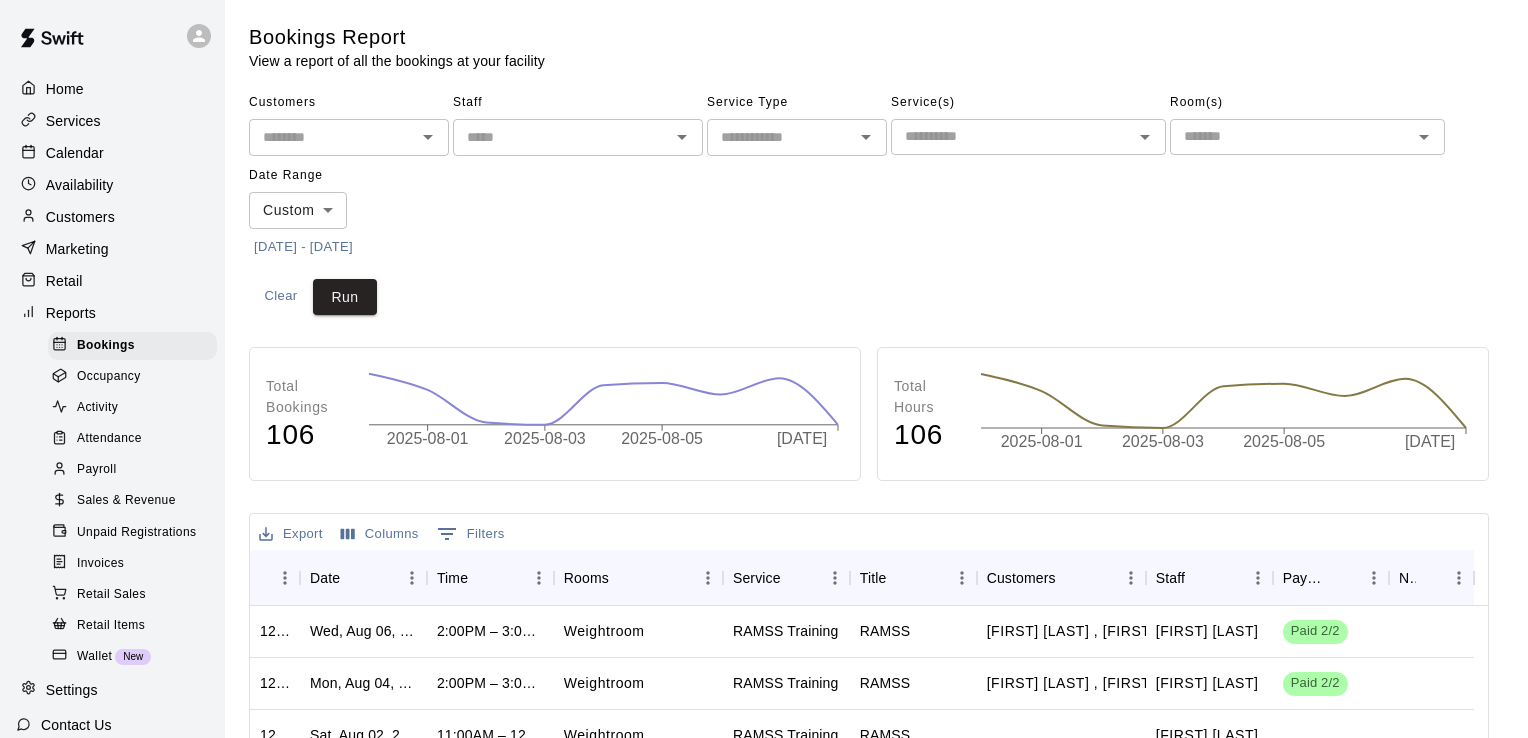 type on "******" 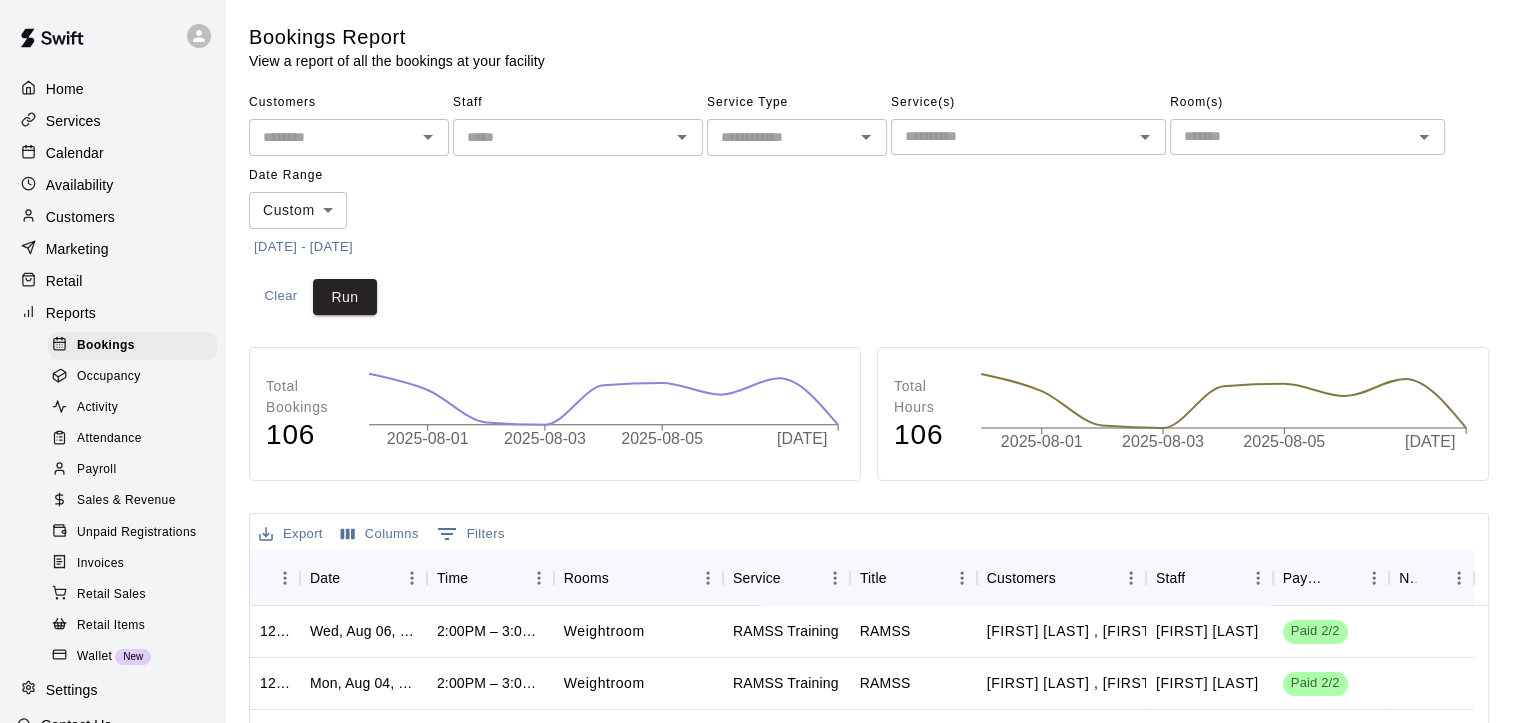 click 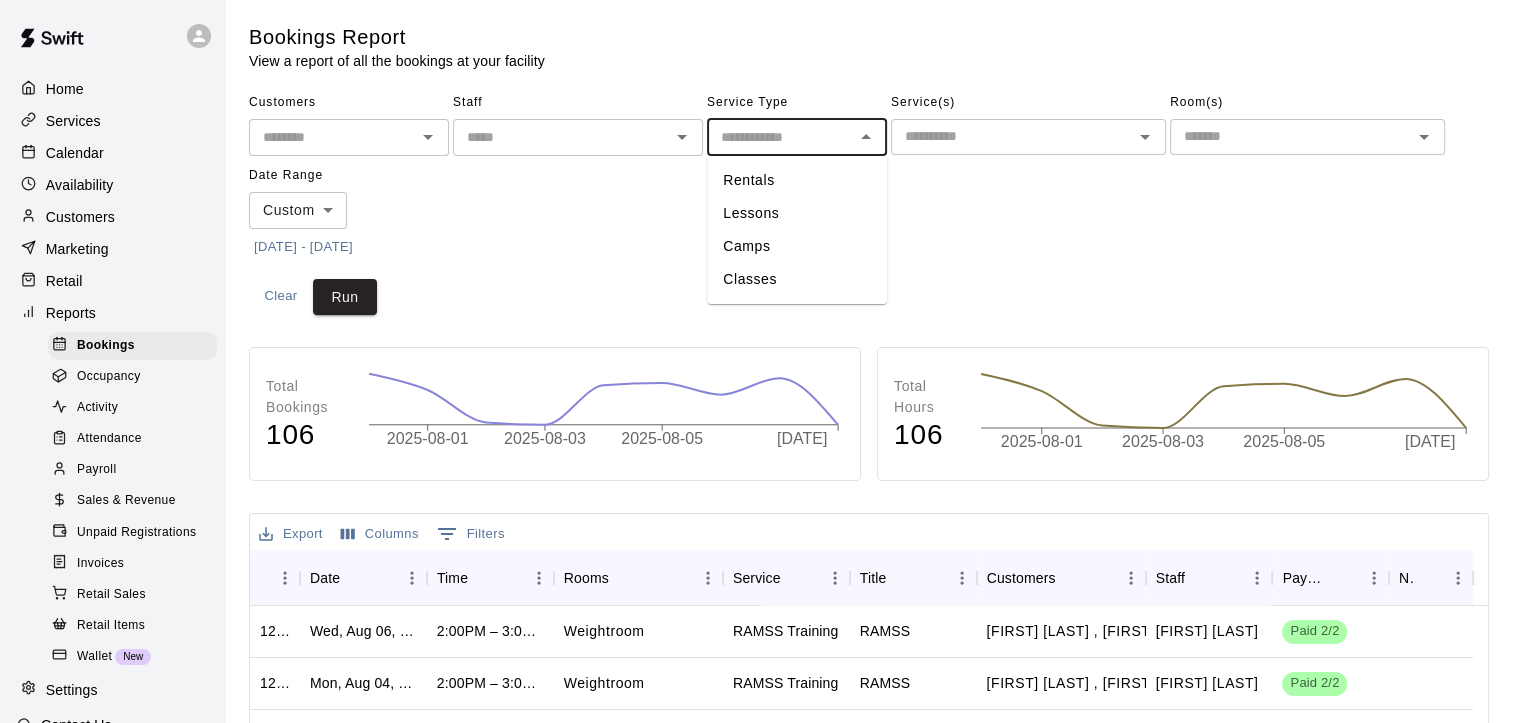 click on "Lessons" at bounding box center [797, 213] 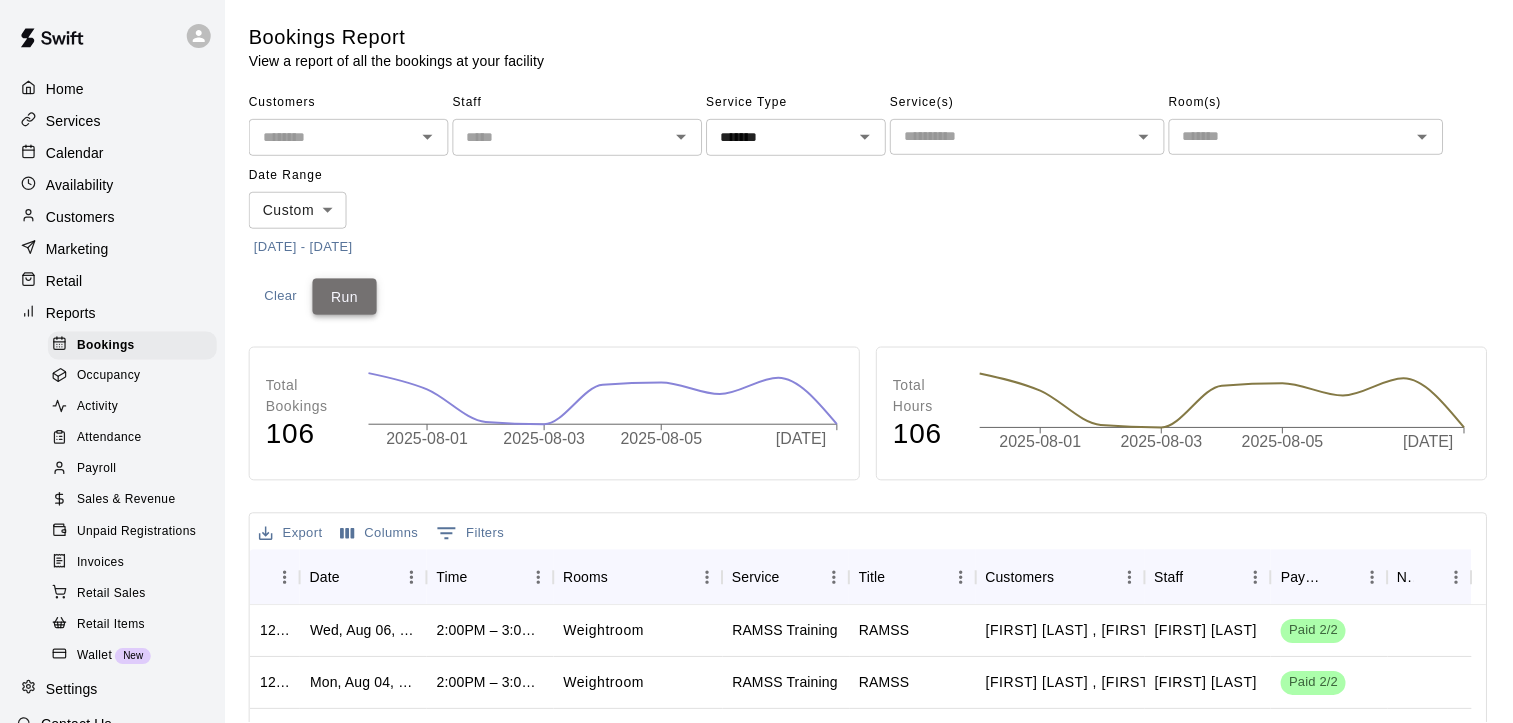 click on "Run" at bounding box center (345, 297) 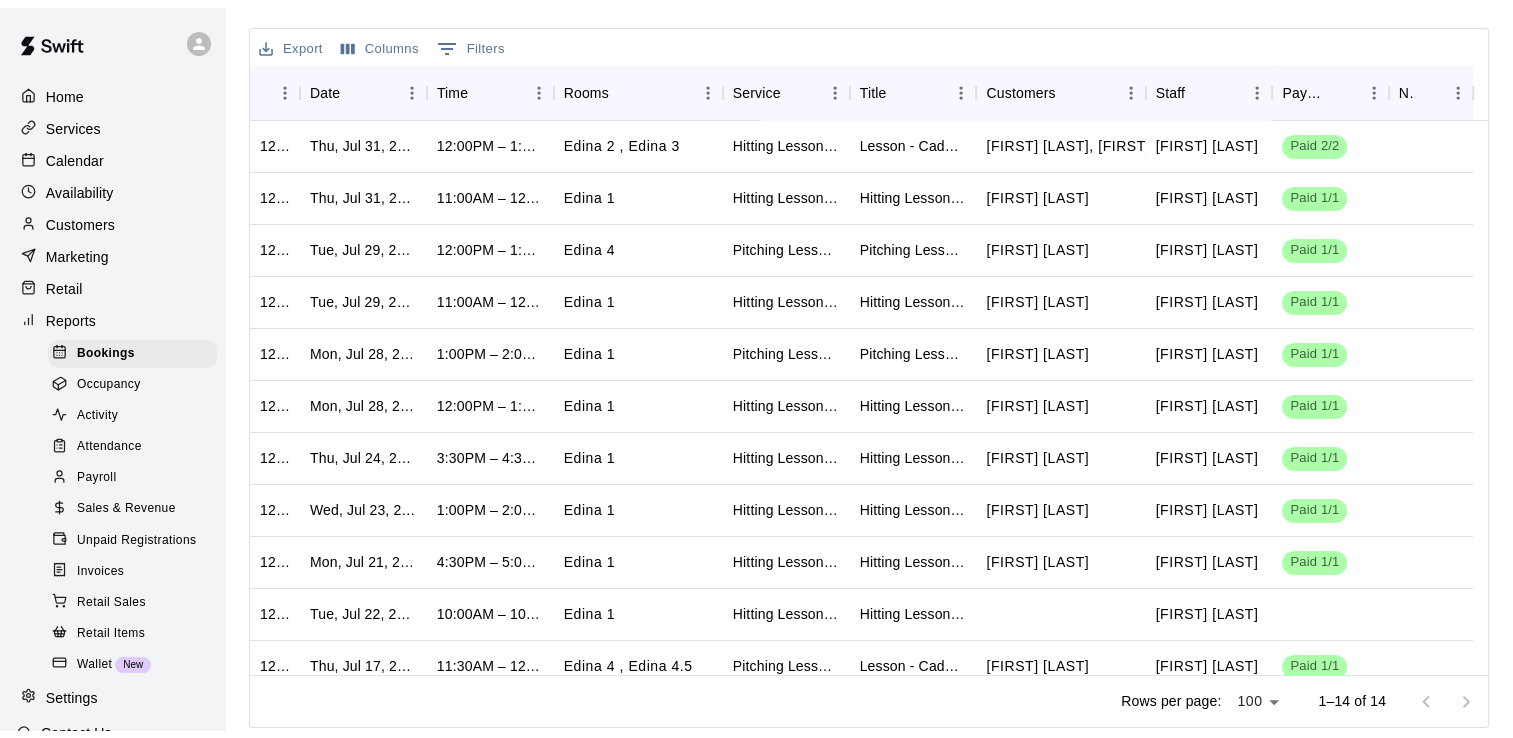 scroll, scrollTop: 482, scrollLeft: 0, axis: vertical 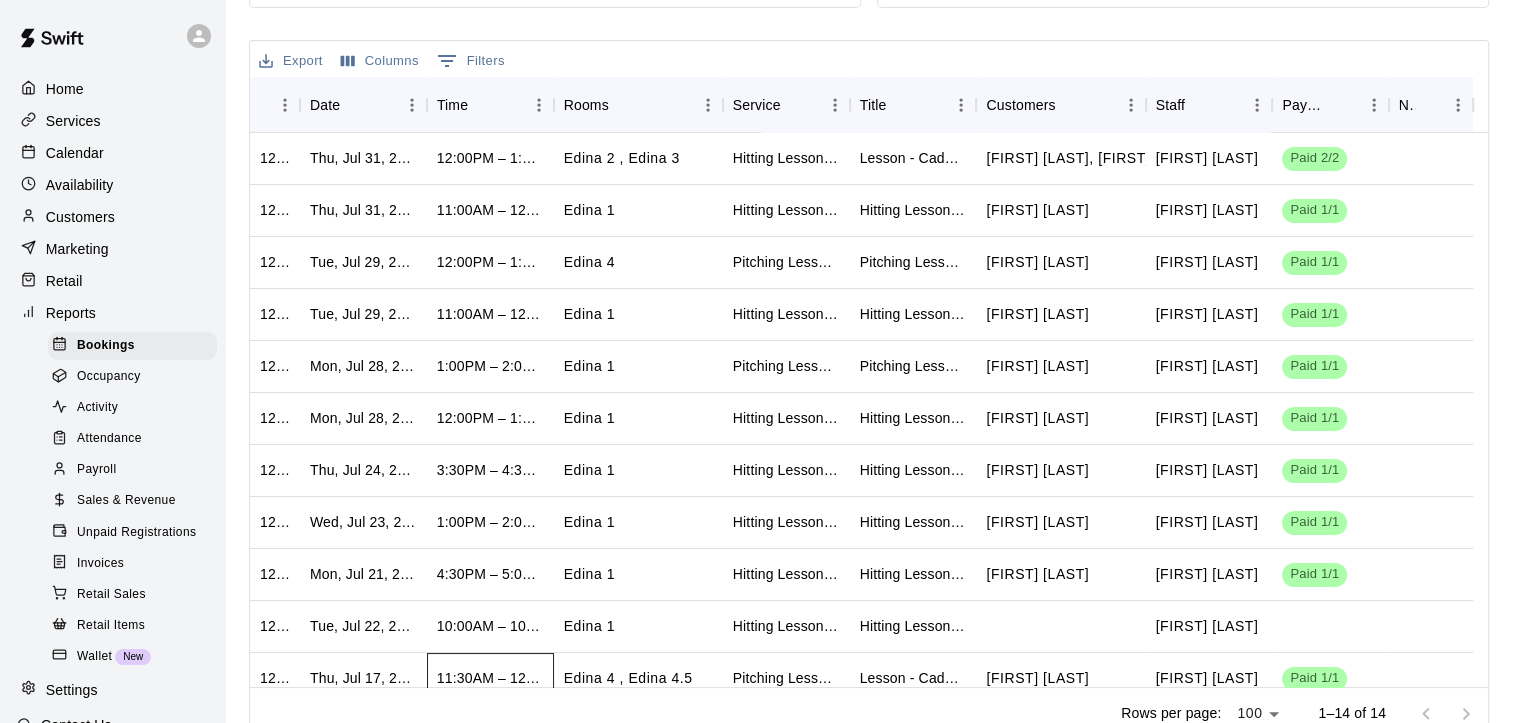 click on "11:30AM – 12:00PM" at bounding box center [490, 678] 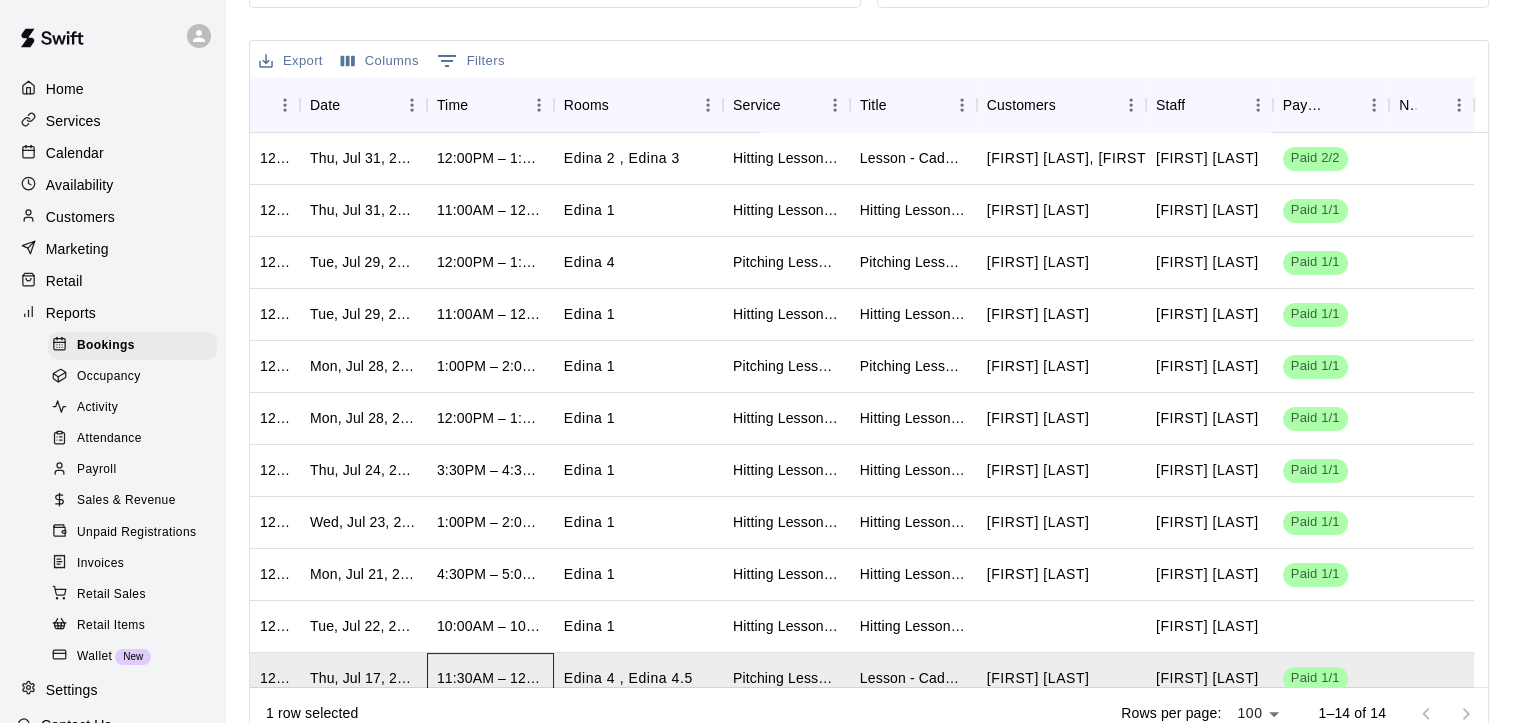 click on "11:30AM – 12:00PM" at bounding box center [490, 678] 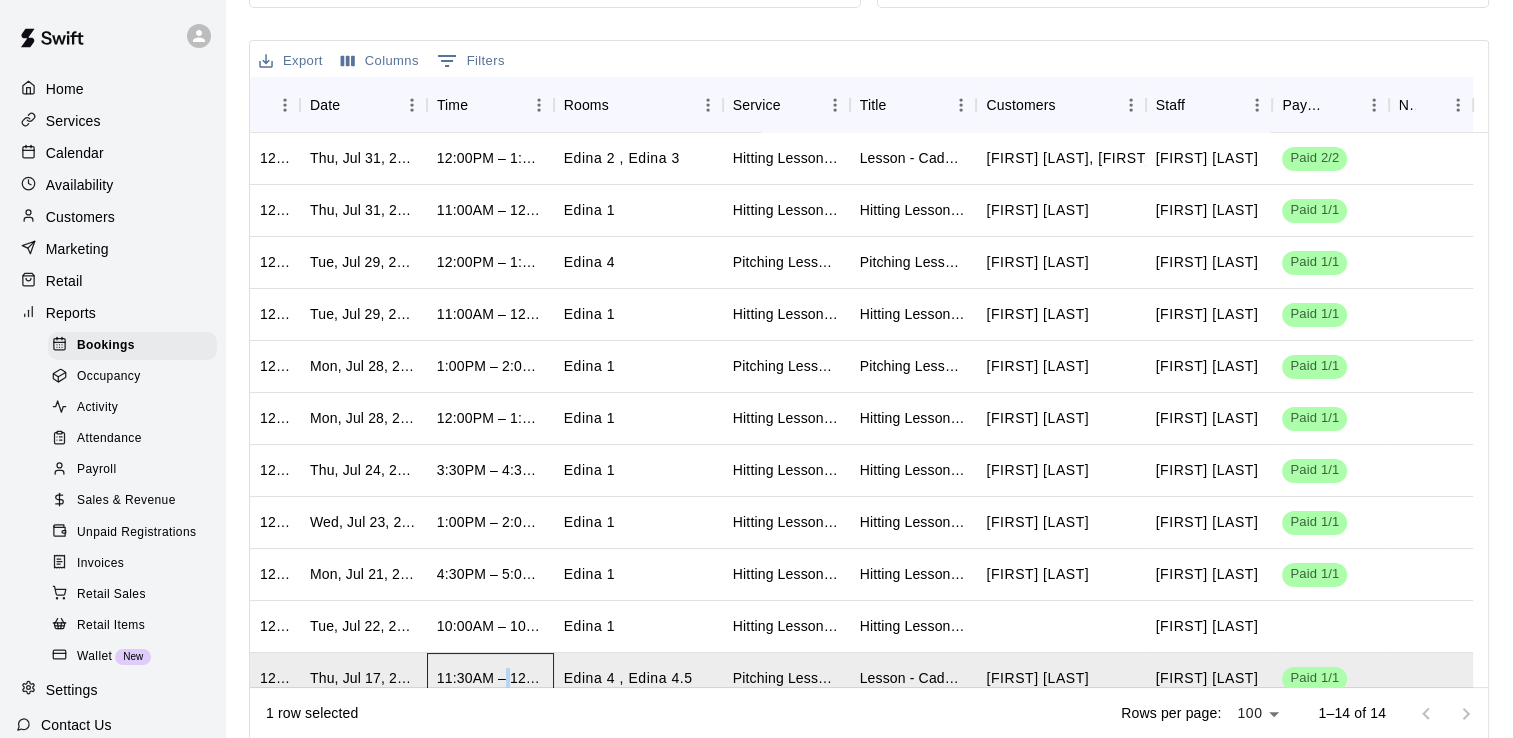 click on "11:30AM – 12:00PM" at bounding box center [490, 678] 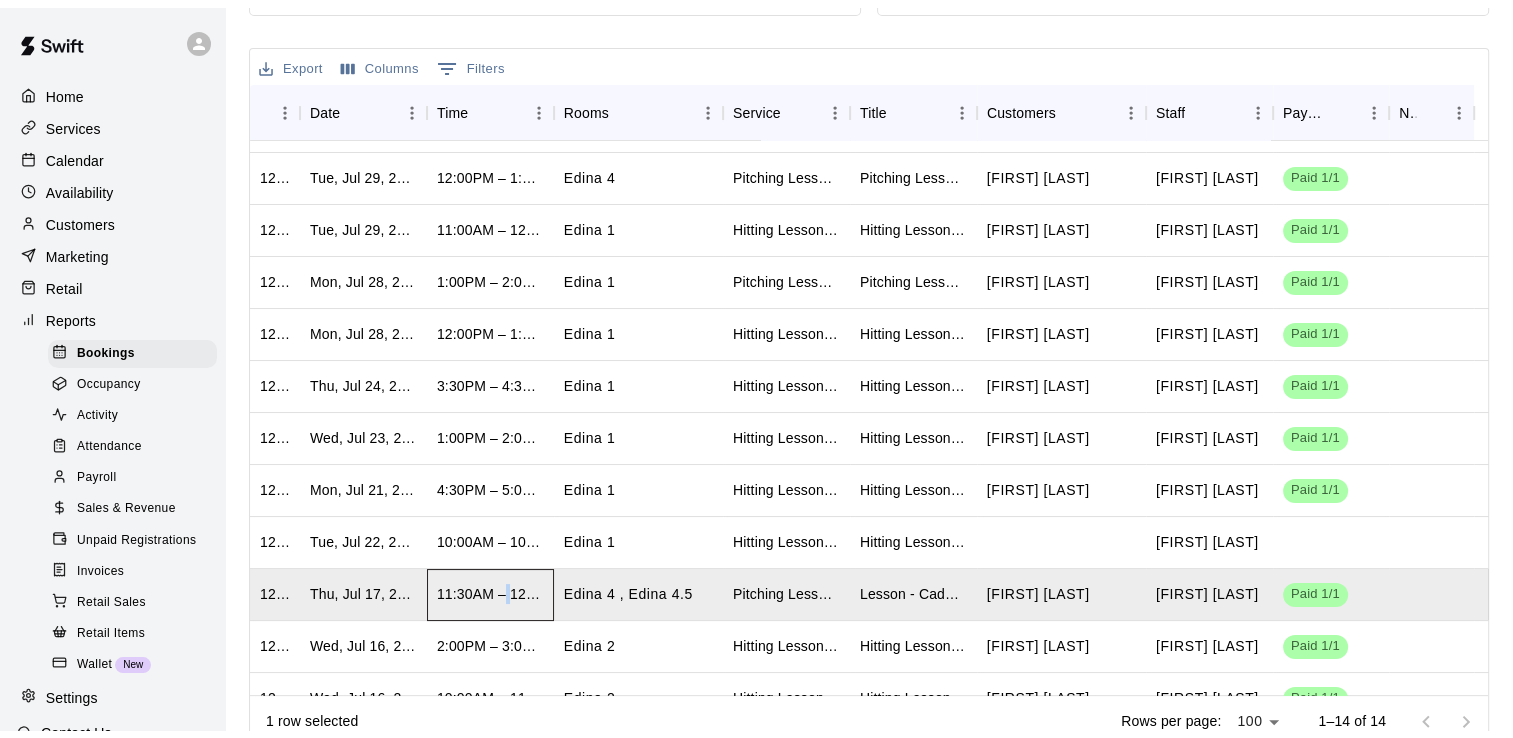 scroll, scrollTop: 173, scrollLeft: 0, axis: vertical 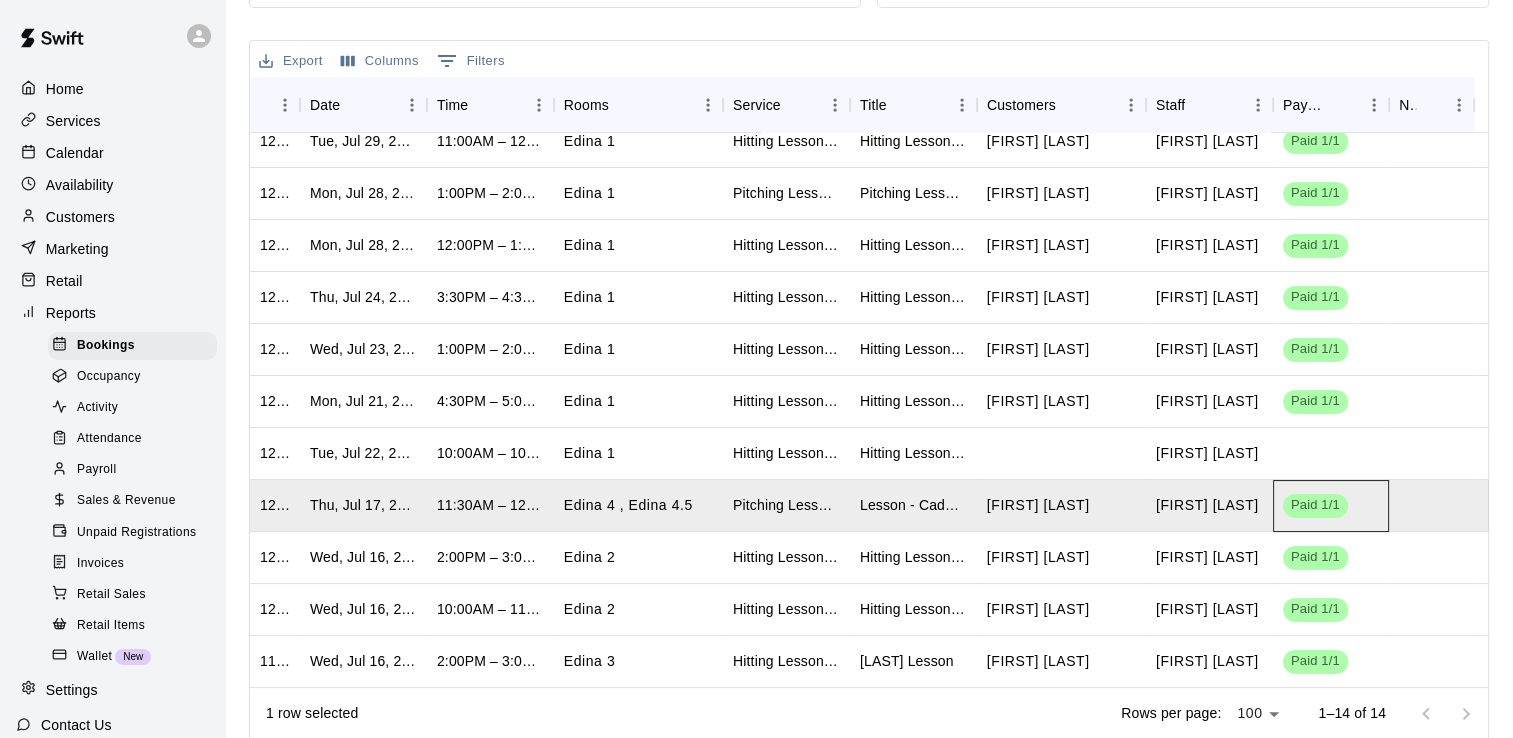 click on "Paid 1/1" at bounding box center (1315, 505) 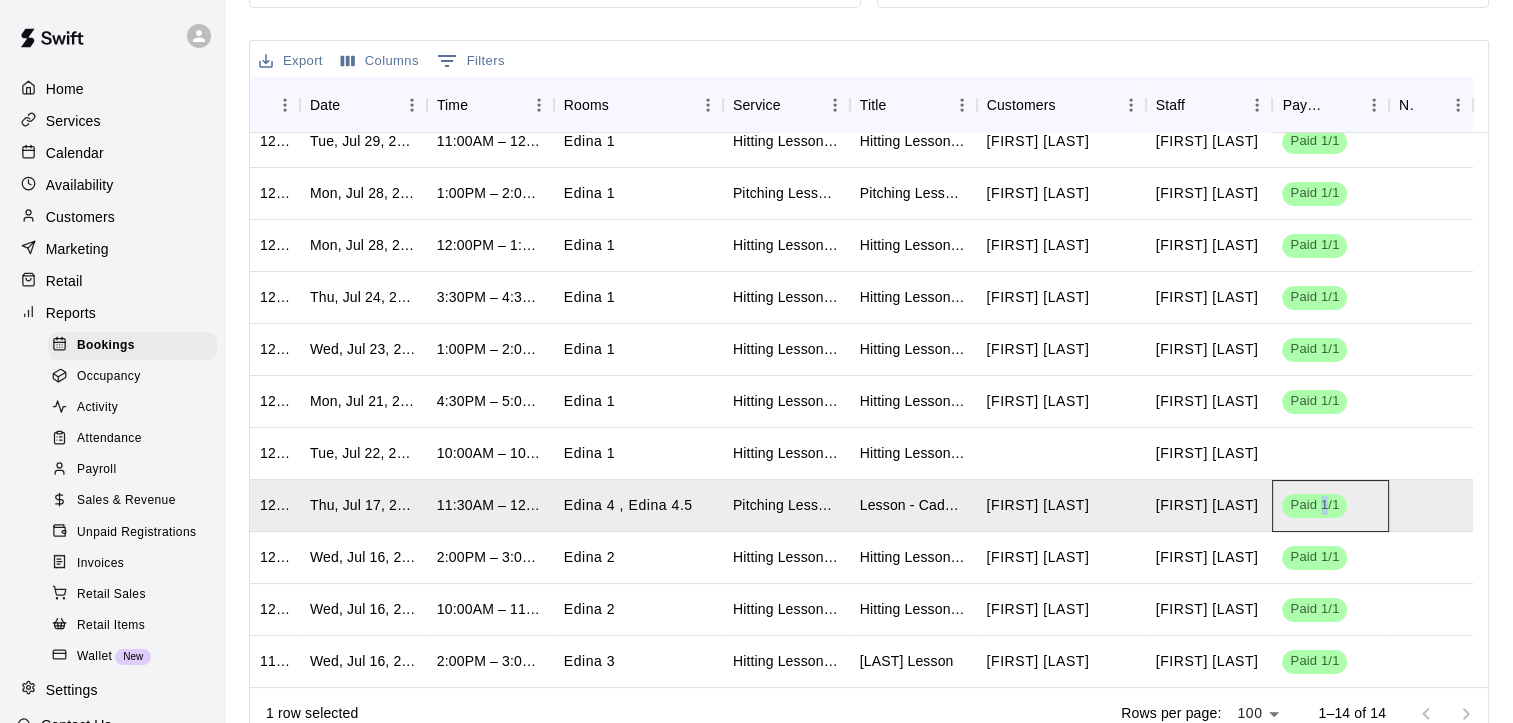 click on "Paid 1/1" at bounding box center (1314, 505) 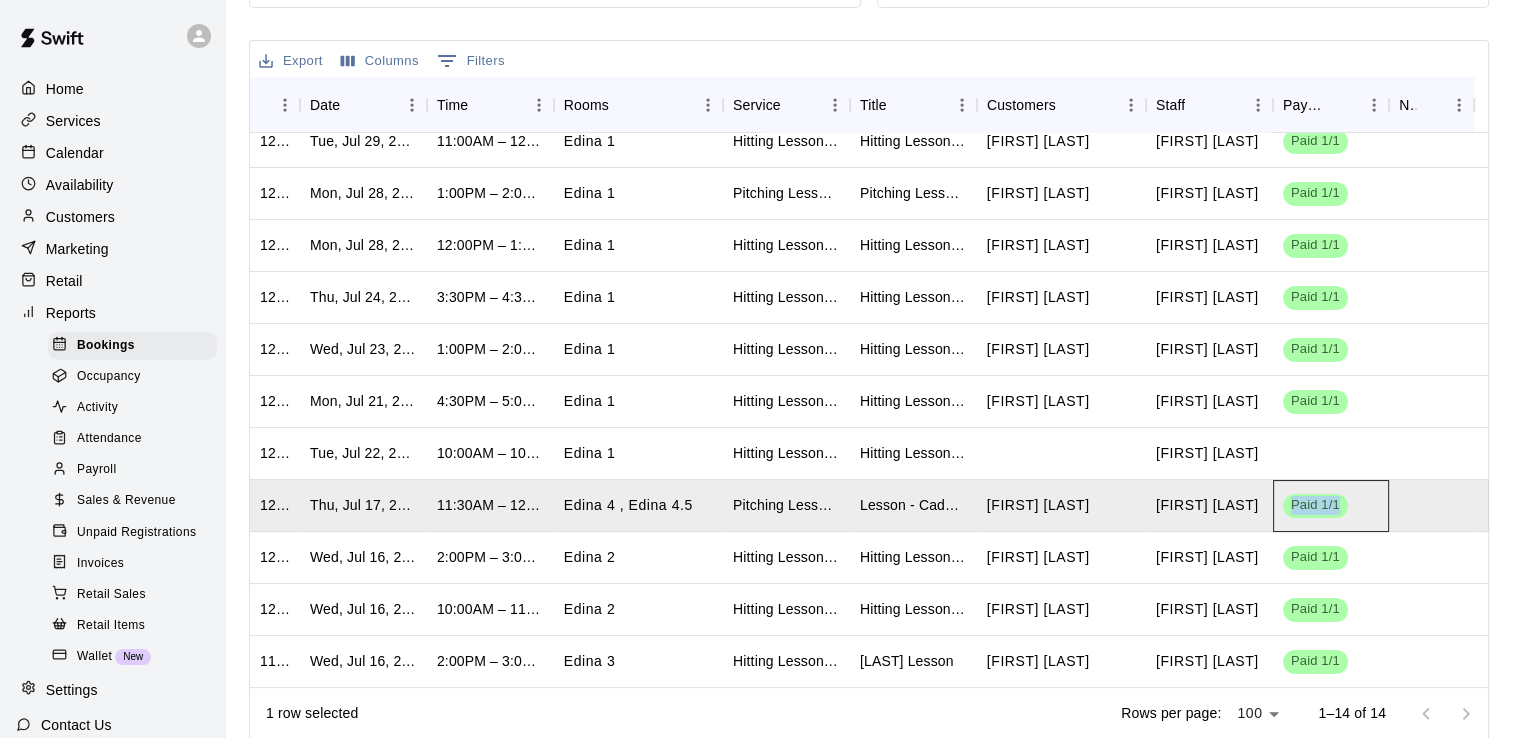 click on "Paid 1/1" at bounding box center [1315, 505] 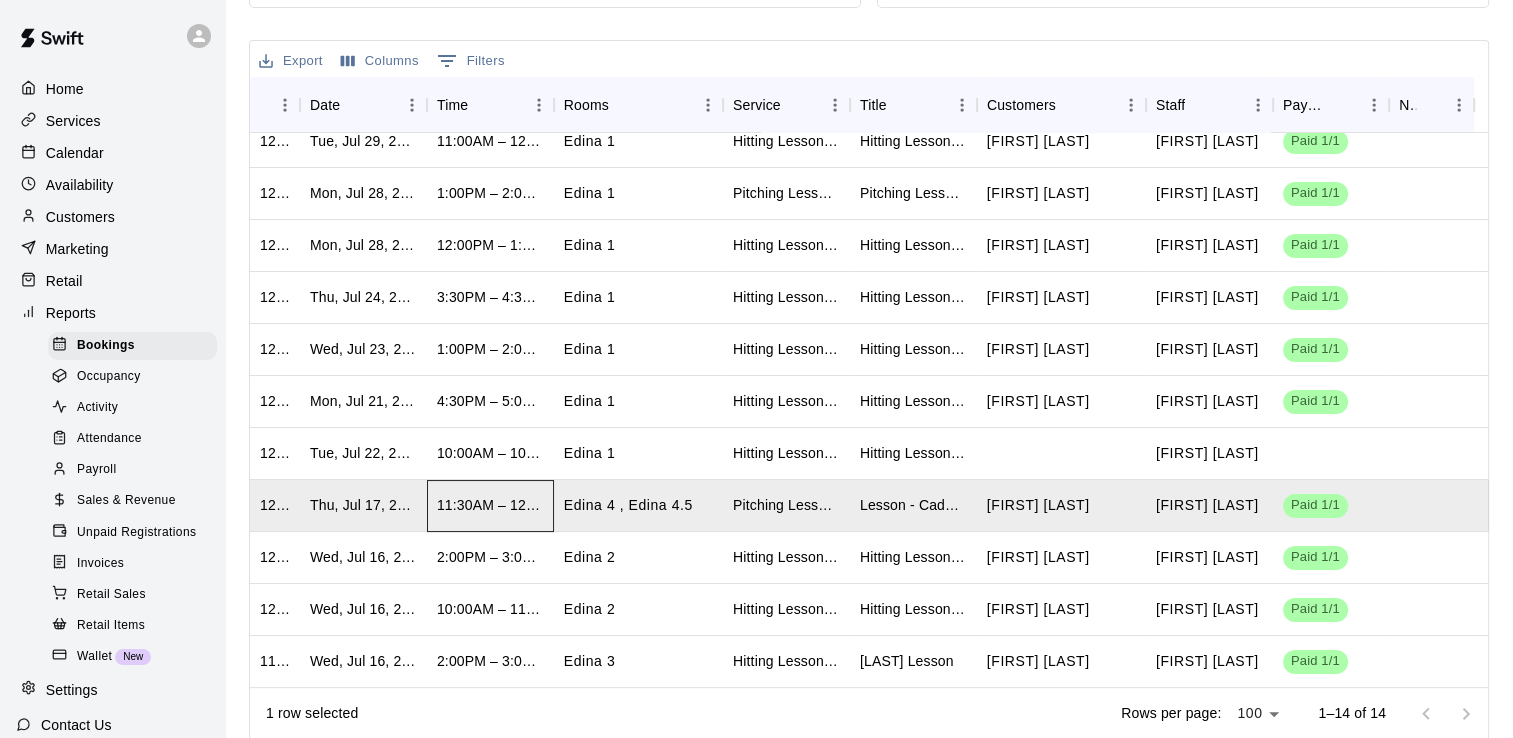 click on "11:30AM – 12:00PM" at bounding box center (490, 505) 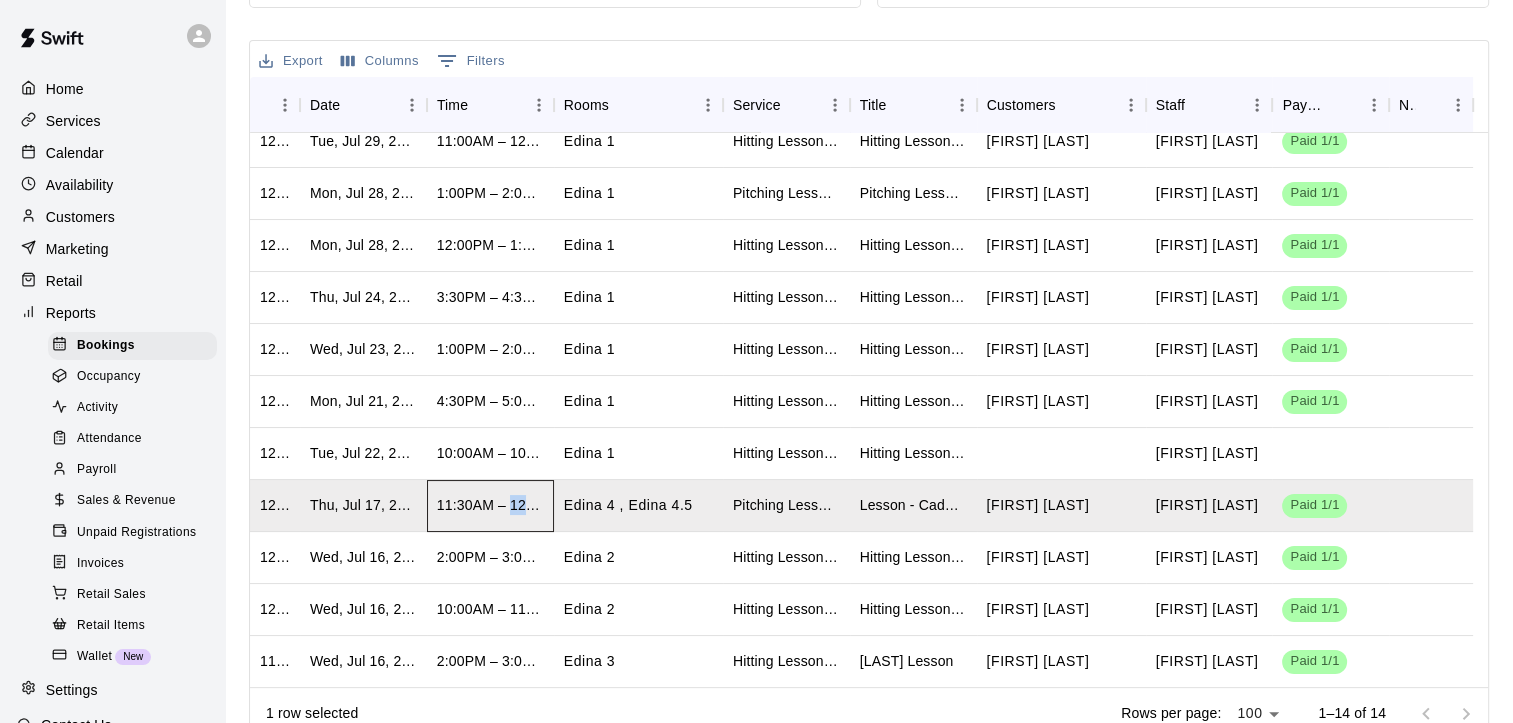 click on "11:30AM – 12:00PM" at bounding box center (490, 505) 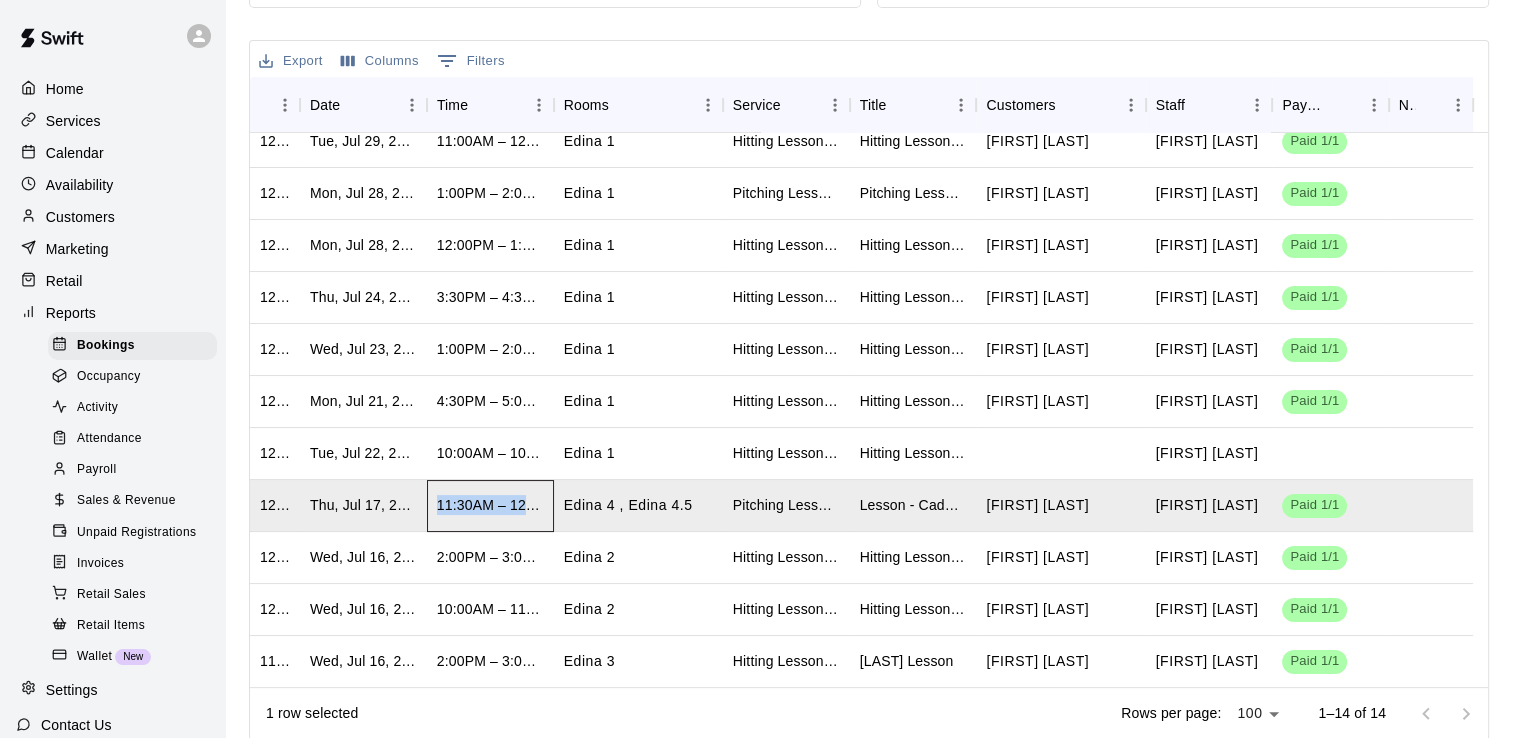 click on "11:30AM – 12:00PM" at bounding box center (490, 505) 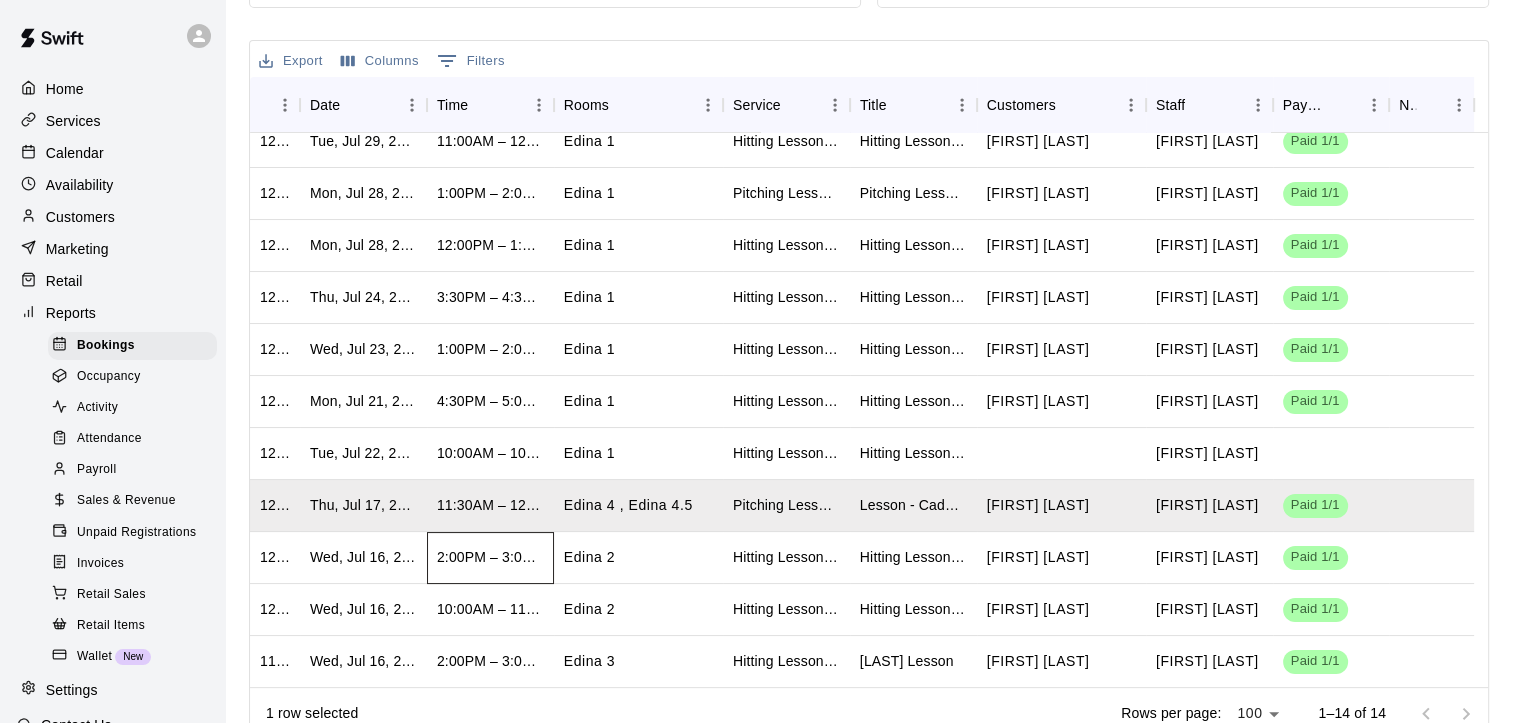 drag, startPoint x: 511, startPoint y: 506, endPoint x: 516, endPoint y: 540, distance: 34.36568 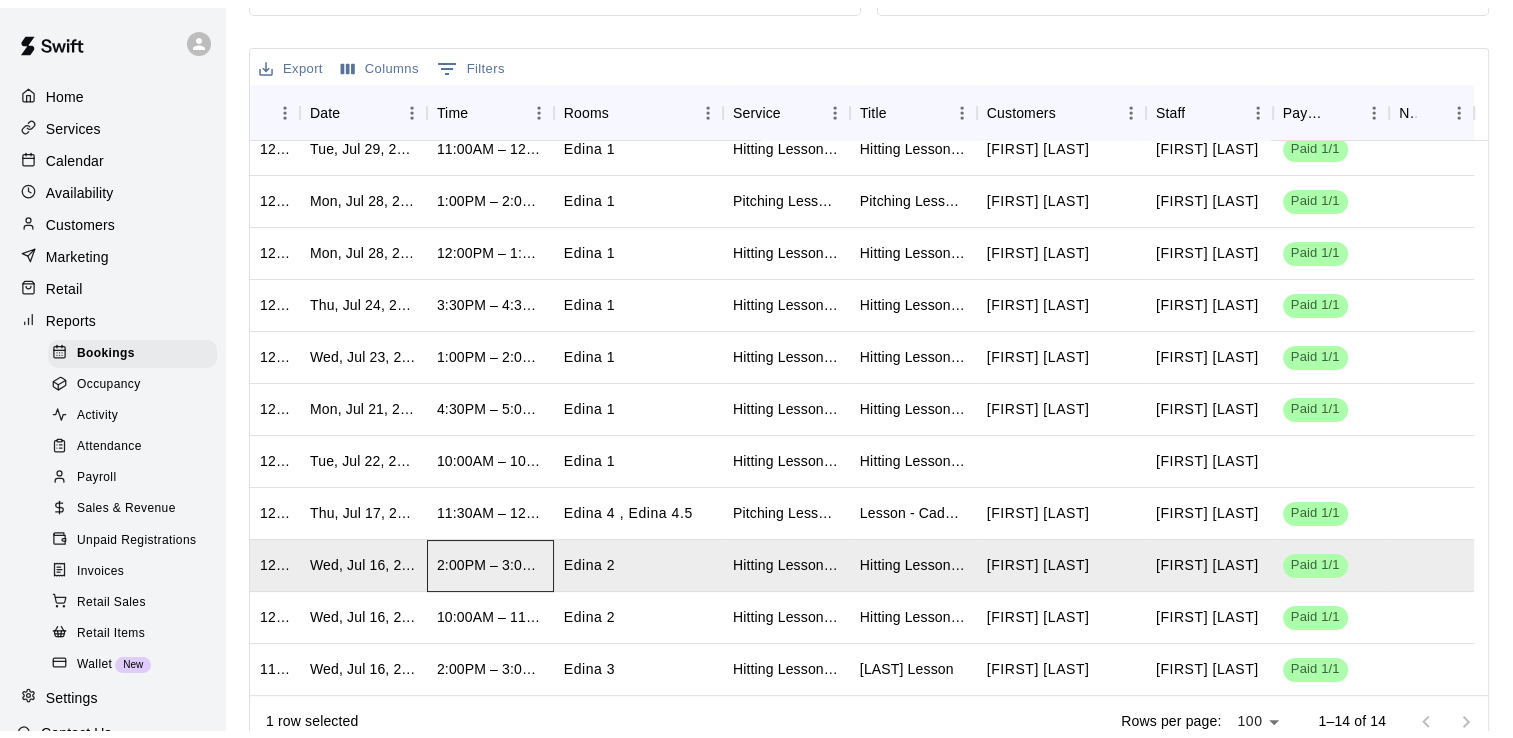 scroll, scrollTop: 473, scrollLeft: 0, axis: vertical 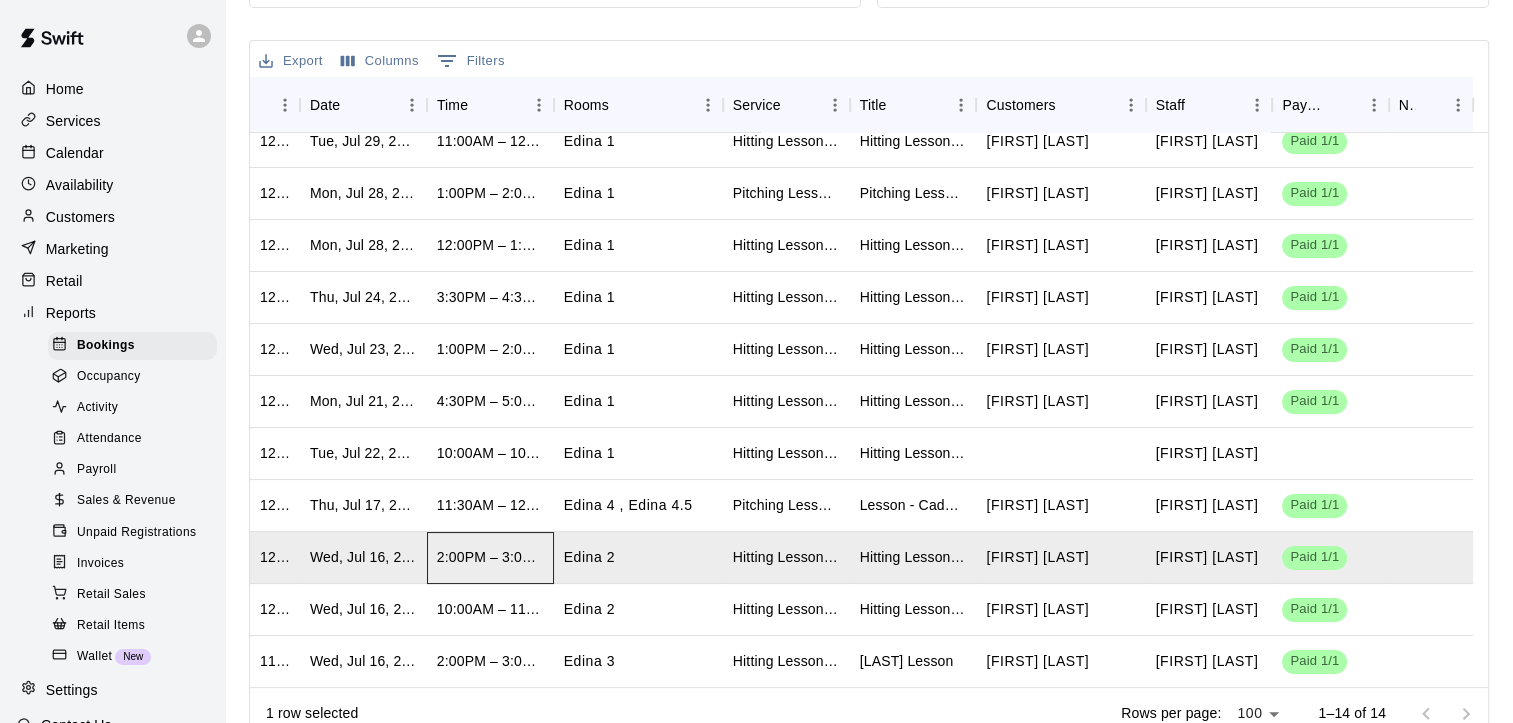 drag, startPoint x: 704, startPoint y: 730, endPoint x: 911, endPoint y: 733, distance: 207.02174 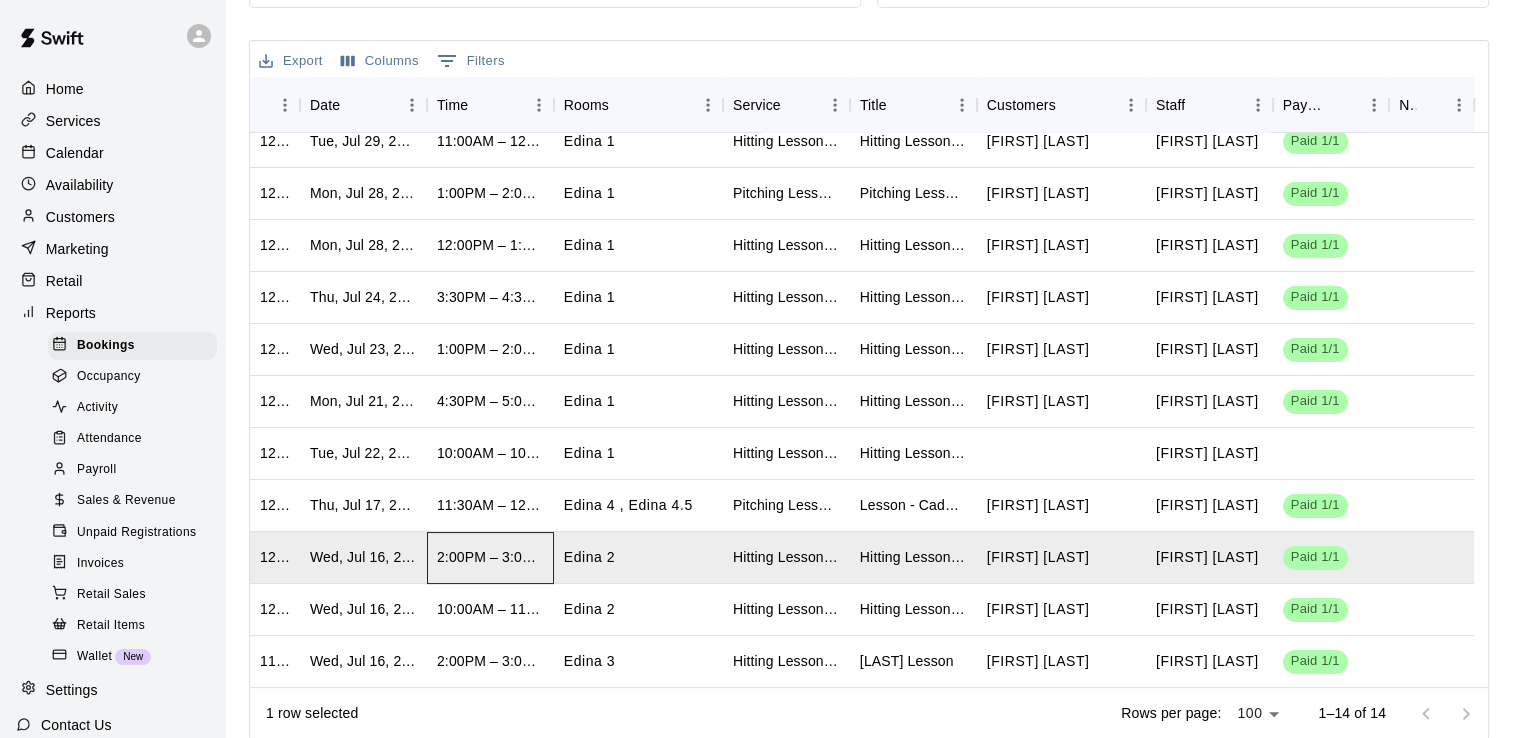 drag, startPoint x: 811, startPoint y: 724, endPoint x: 563, endPoint y: 734, distance: 248.20154 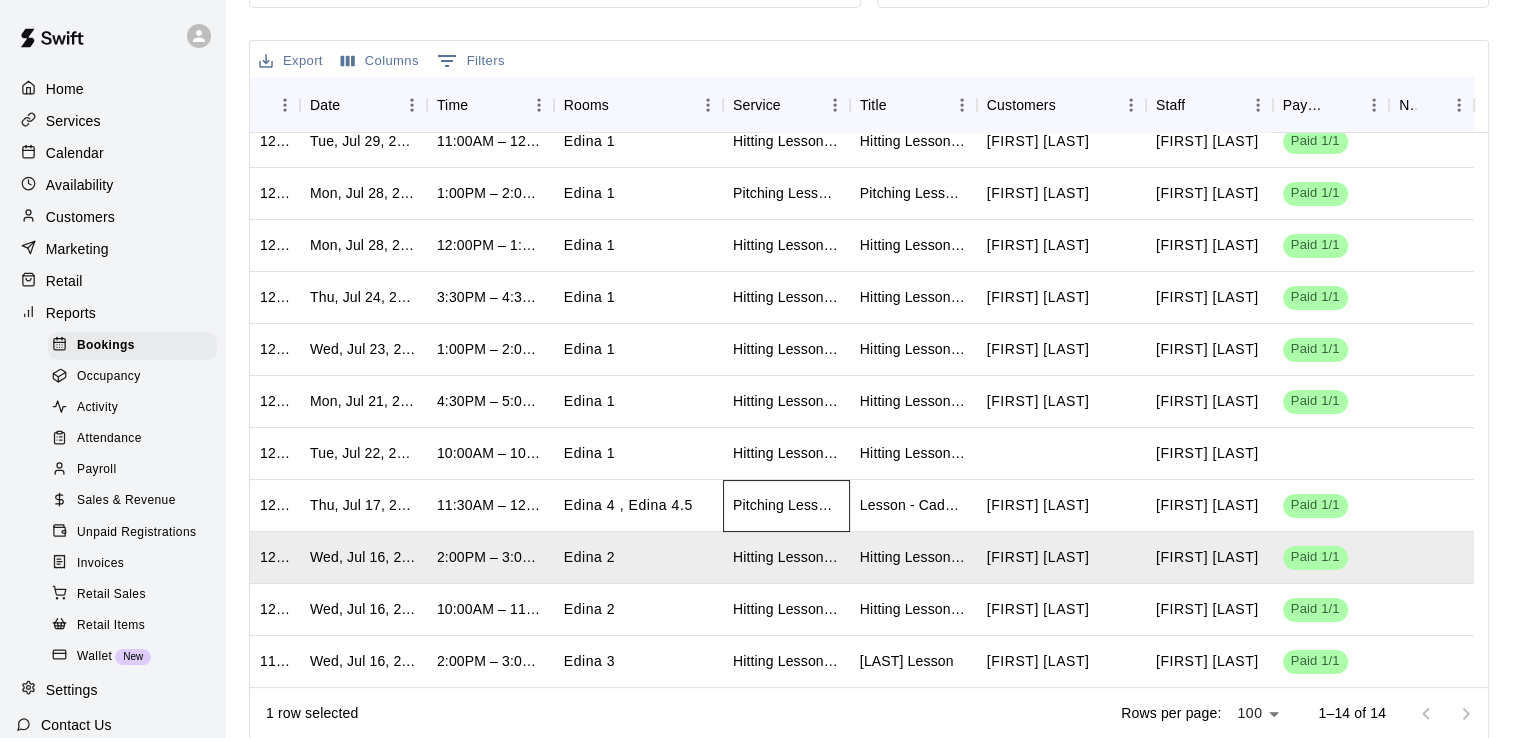 click on "Pitching Lesson-30 Minutes" at bounding box center (786, 505) 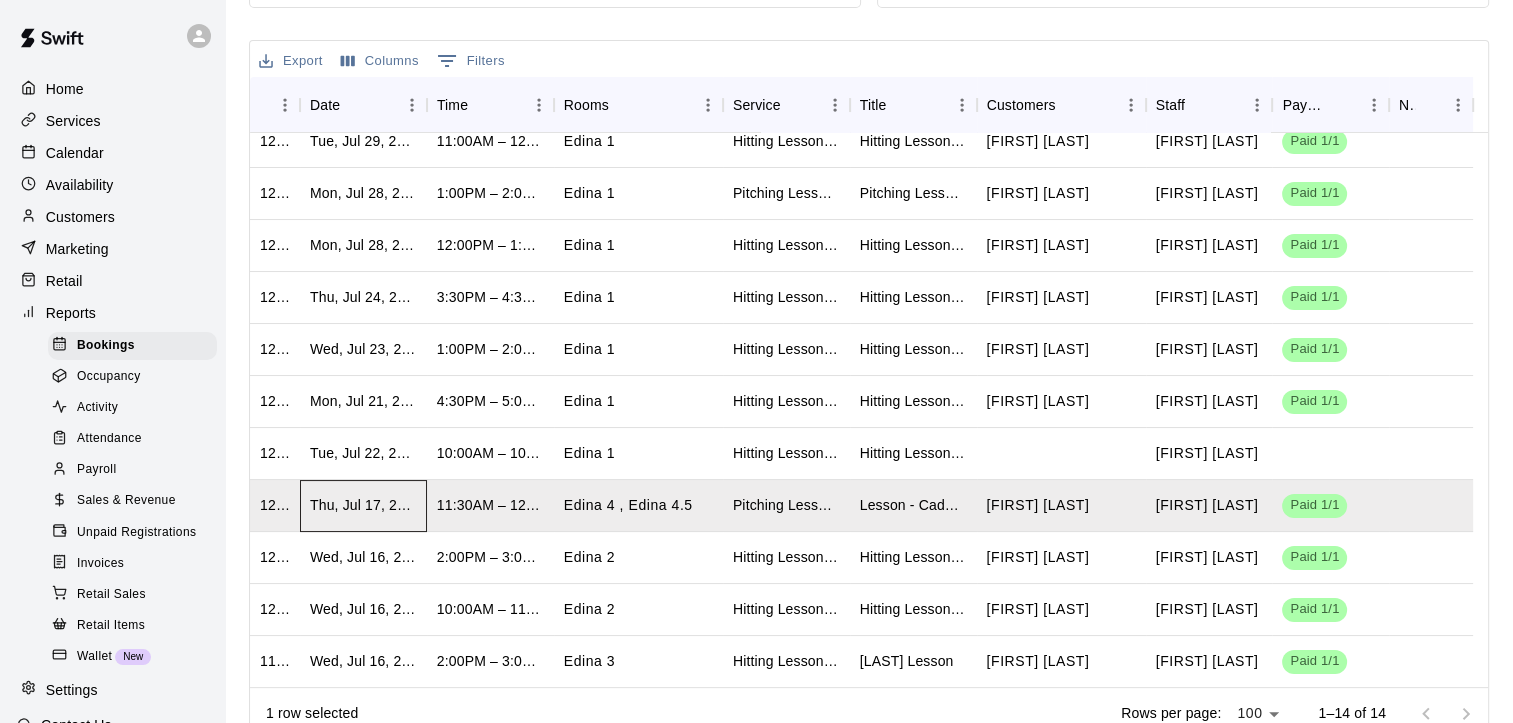 click on "Thu, Jul 17, 2025" at bounding box center [363, 506] 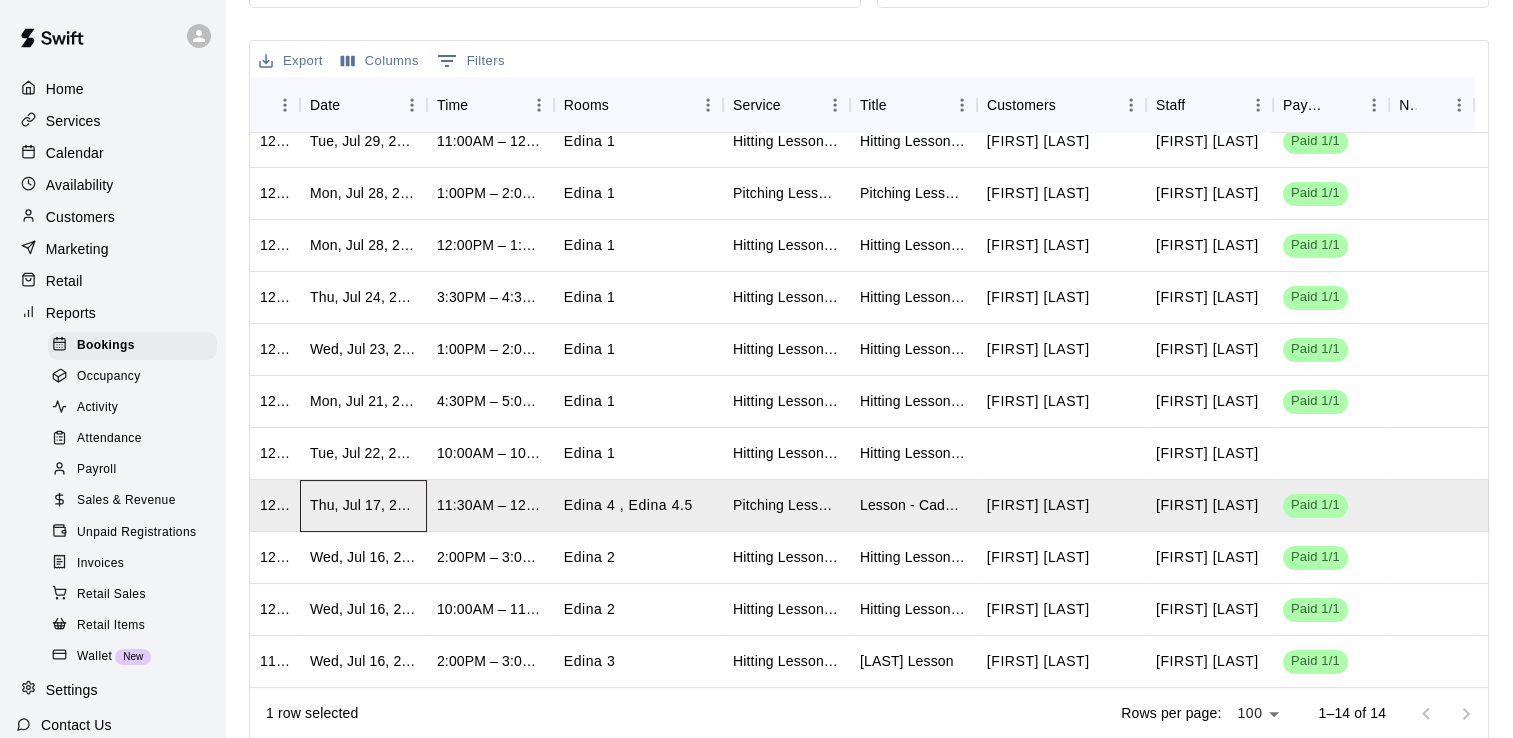 click on "Thu, Jul 17, 2025" at bounding box center [363, 506] 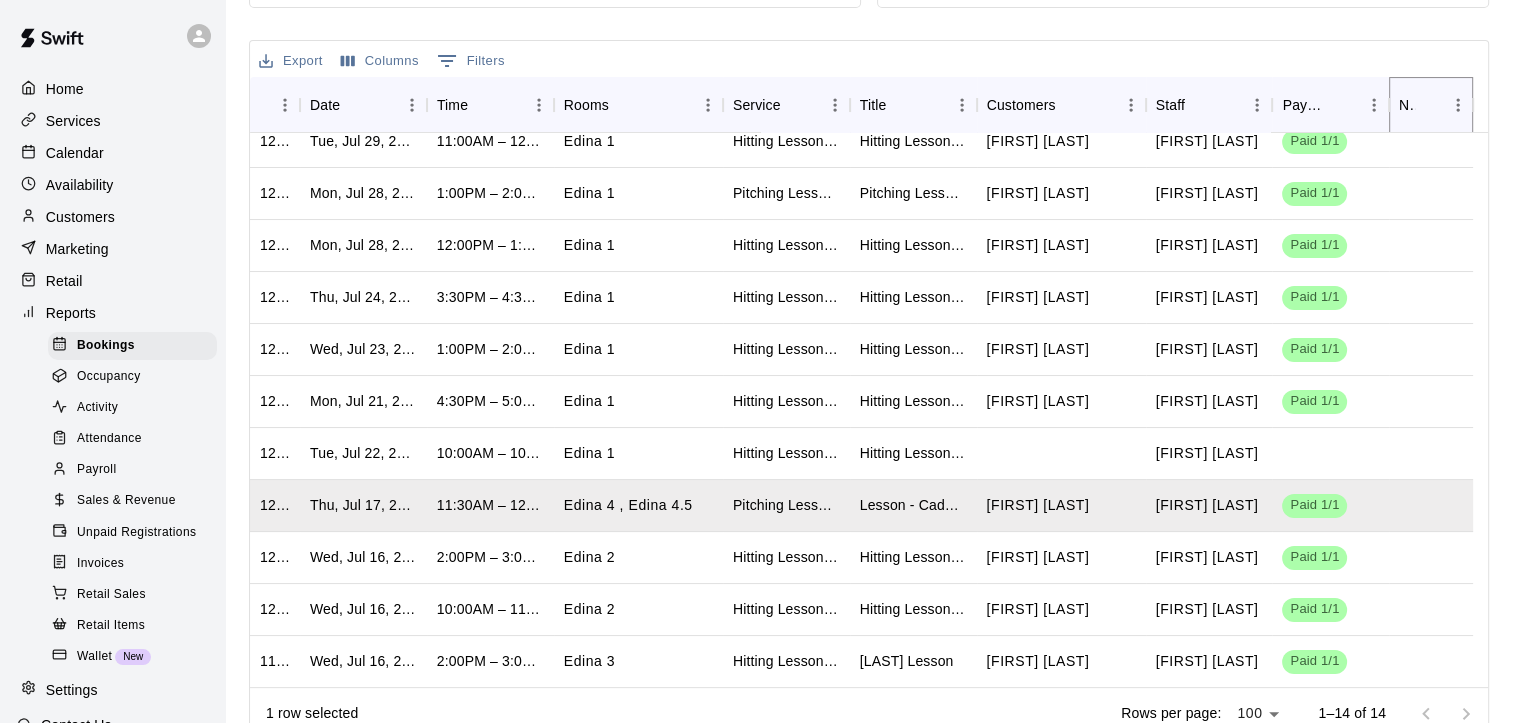 click 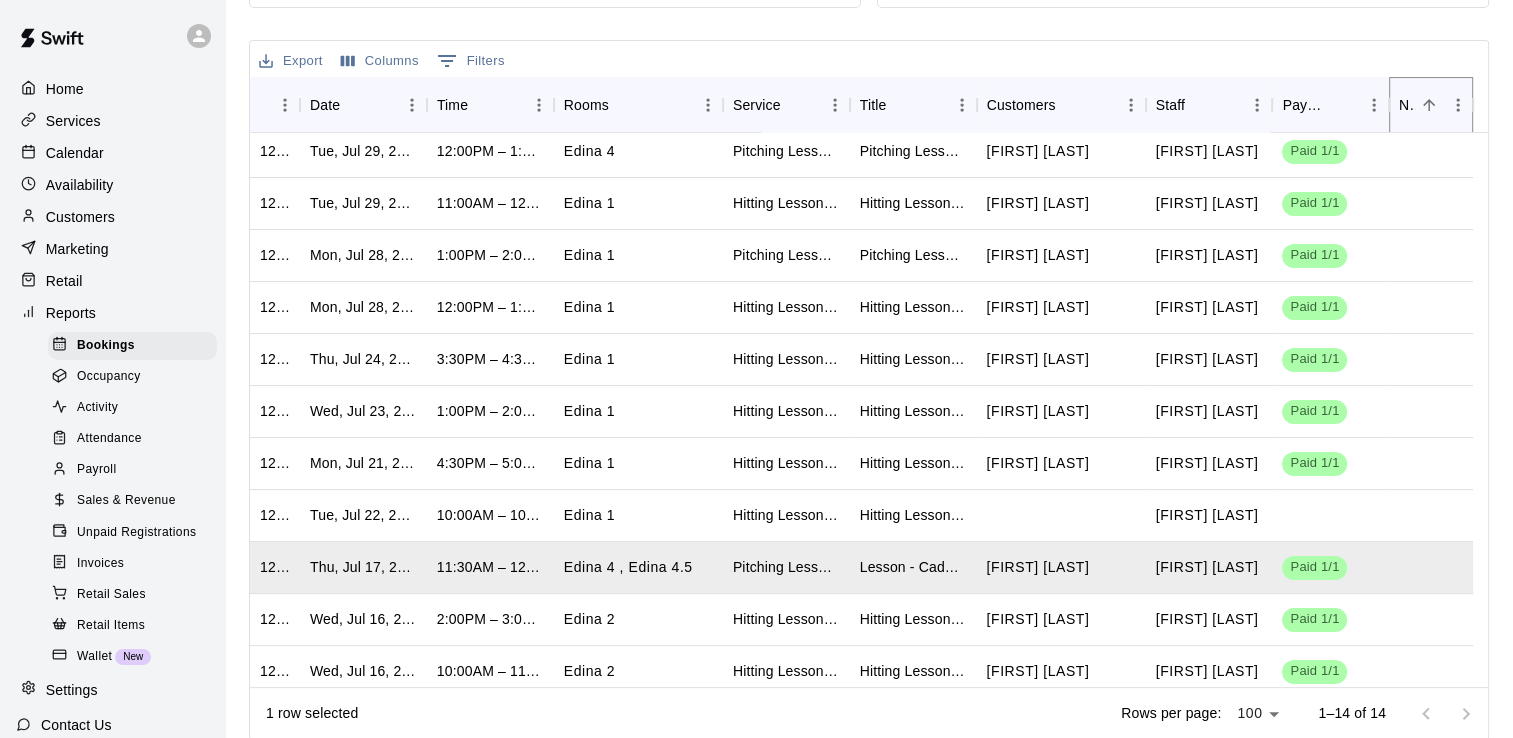 scroll, scrollTop: 0, scrollLeft: 0, axis: both 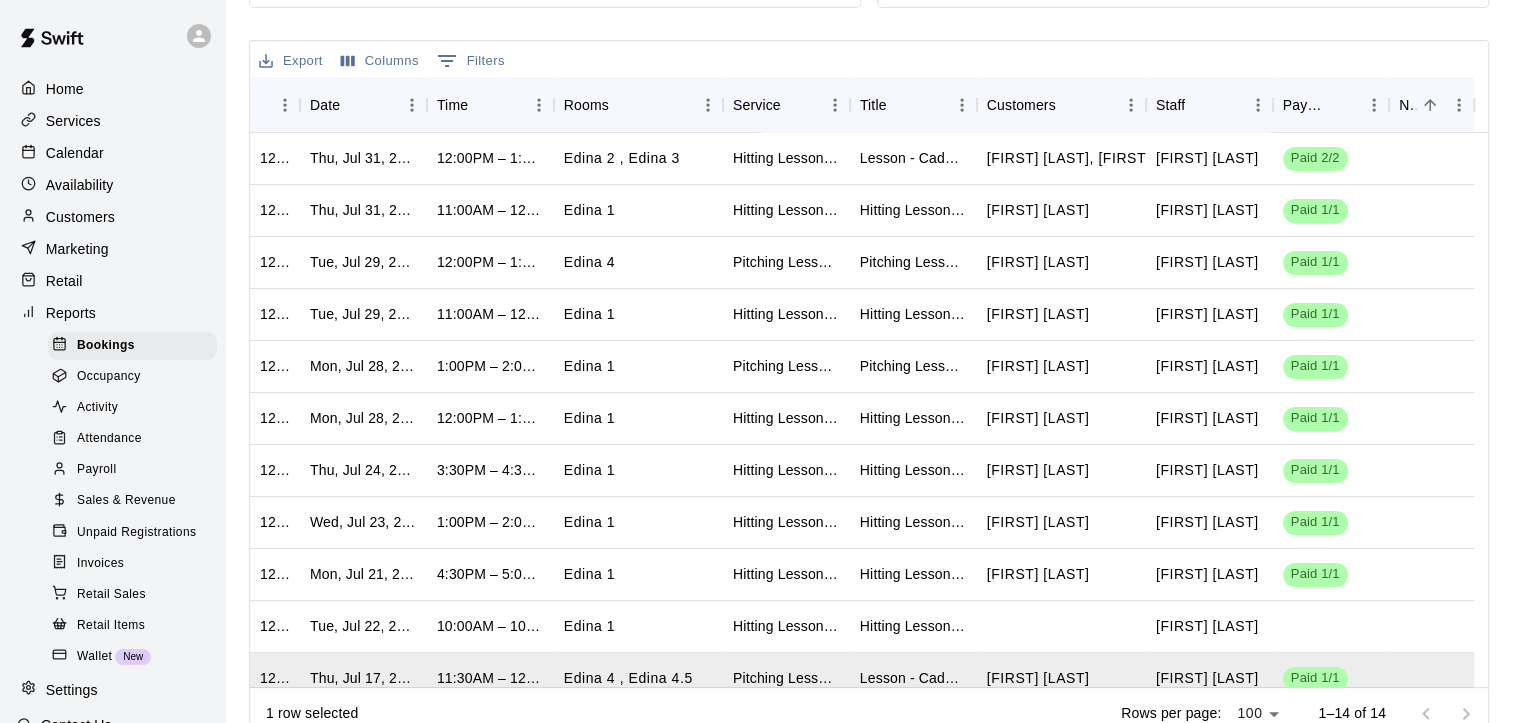 click on "Calendar" at bounding box center [75, 153] 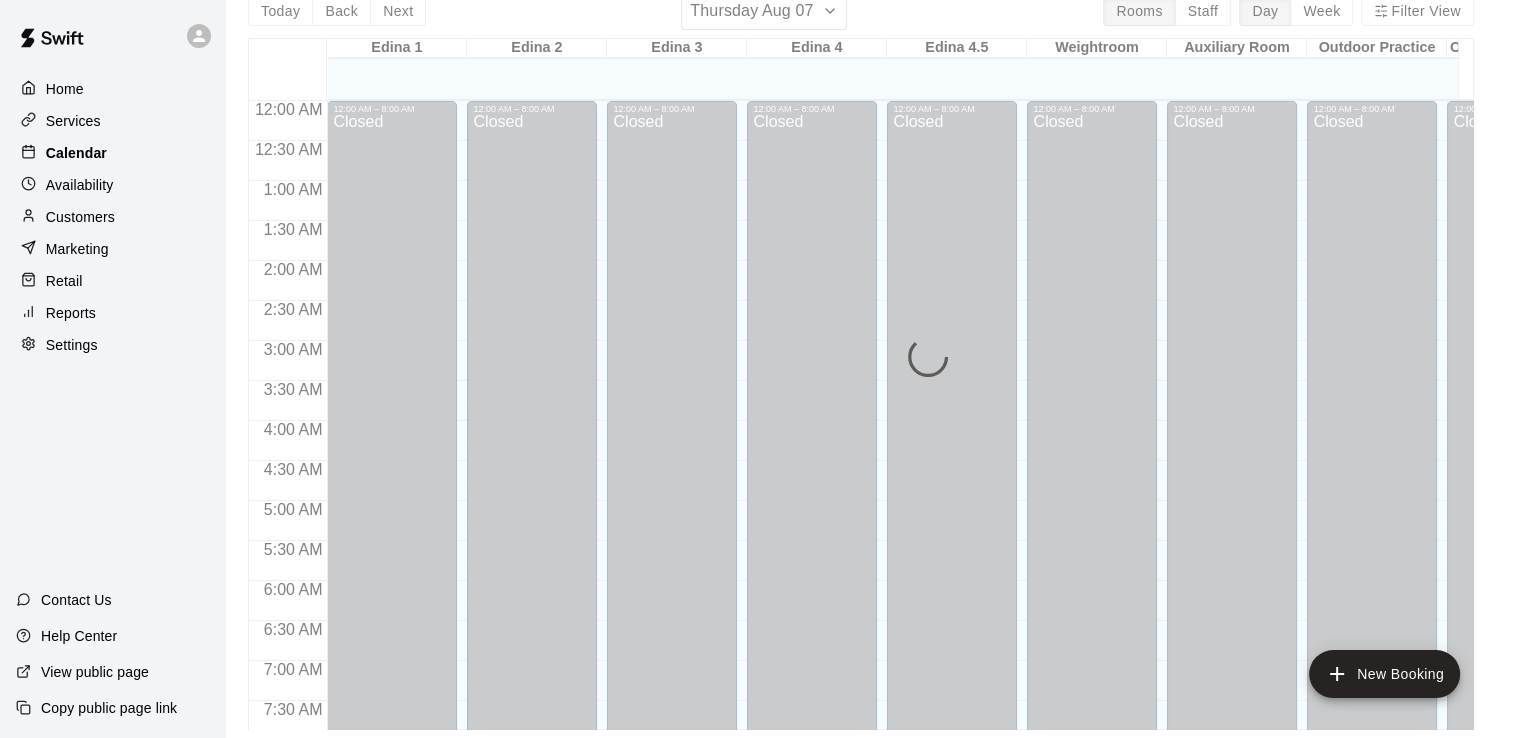 scroll, scrollTop: 0, scrollLeft: 0, axis: both 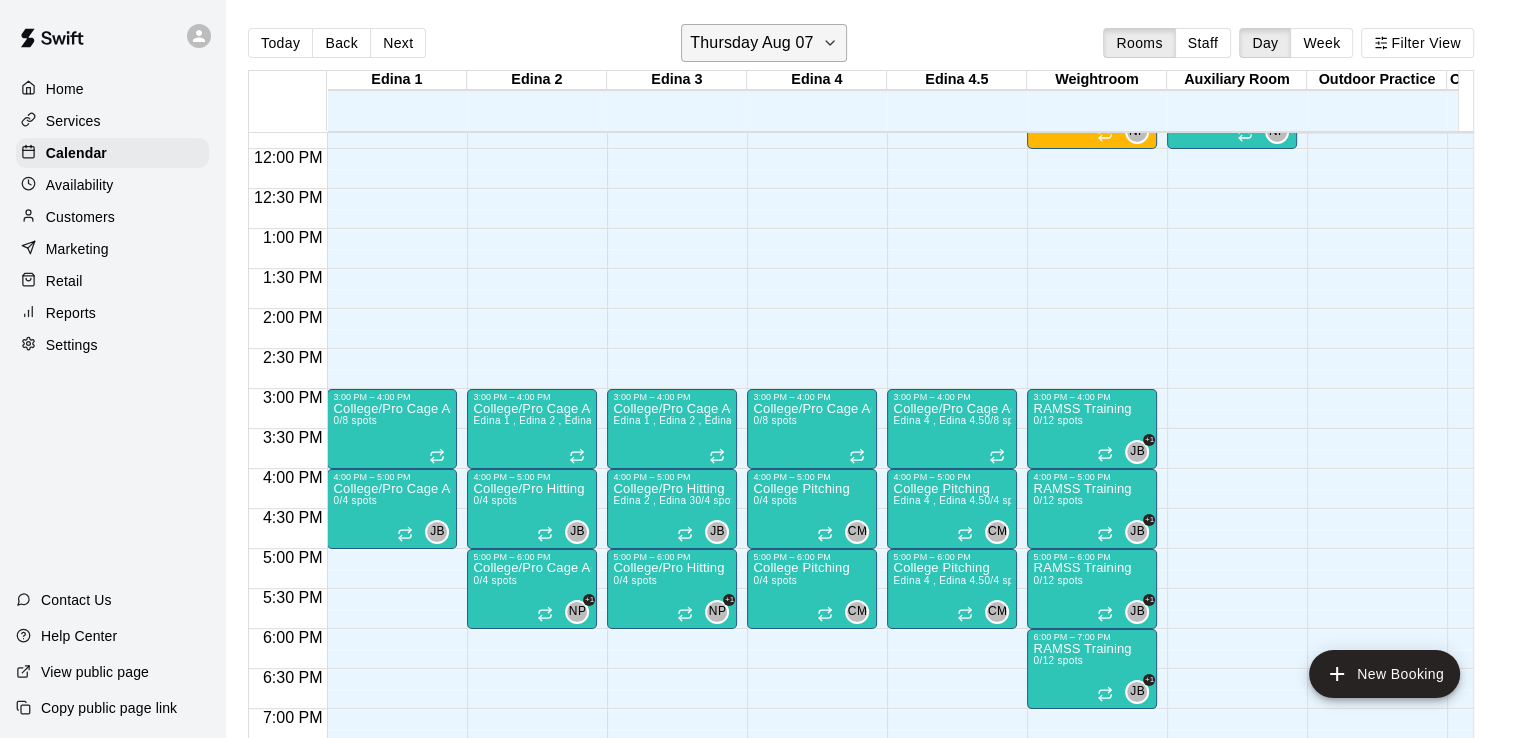 click 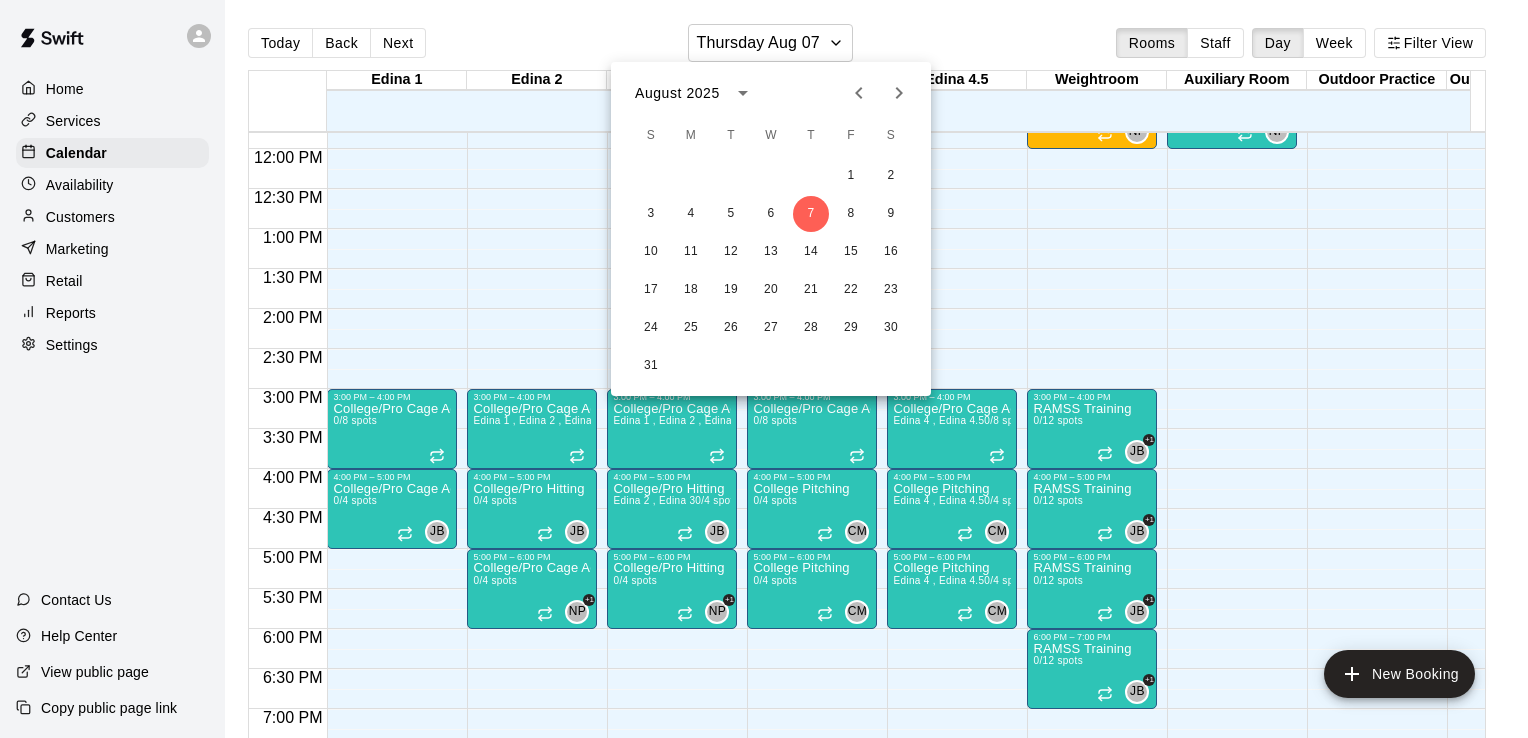 click 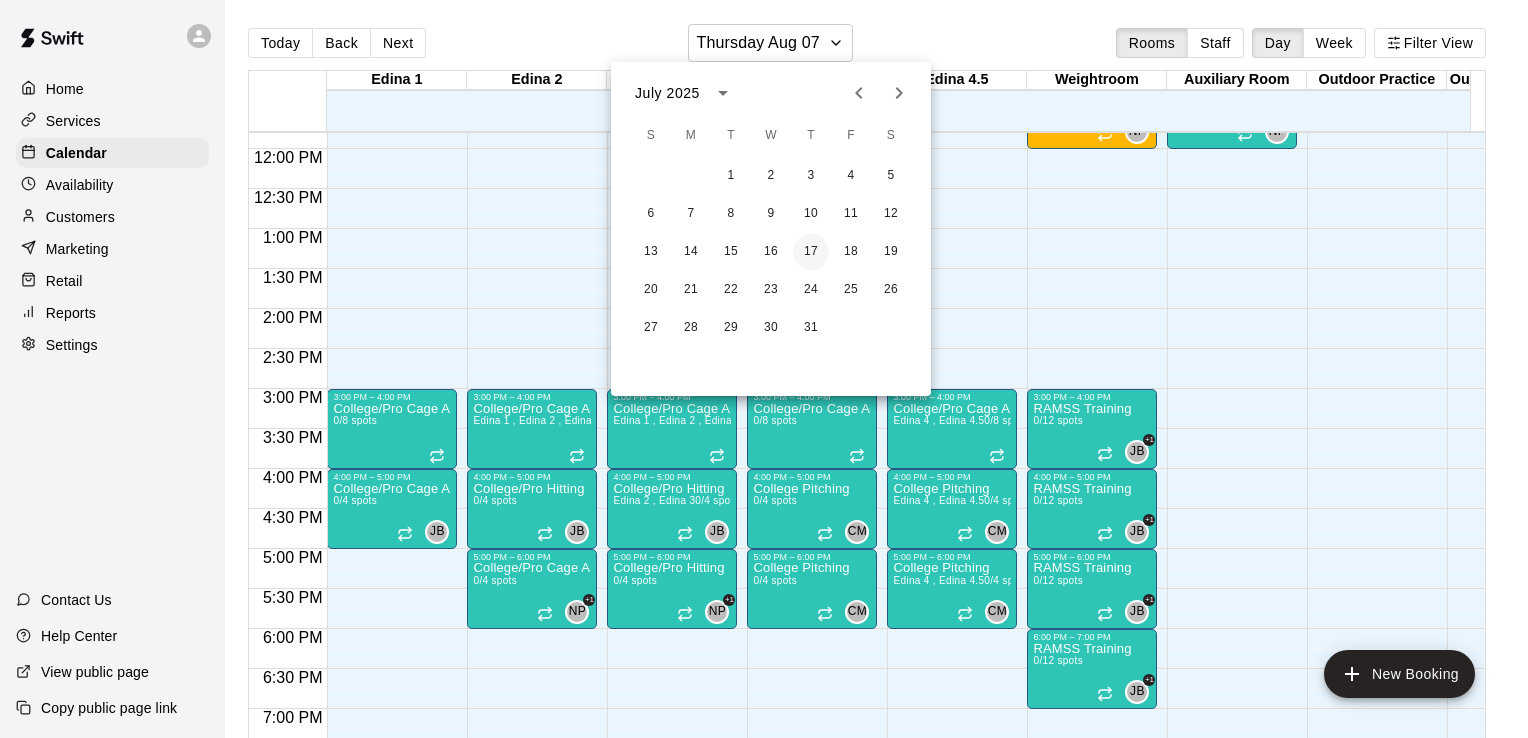 click on "17" at bounding box center (811, 252) 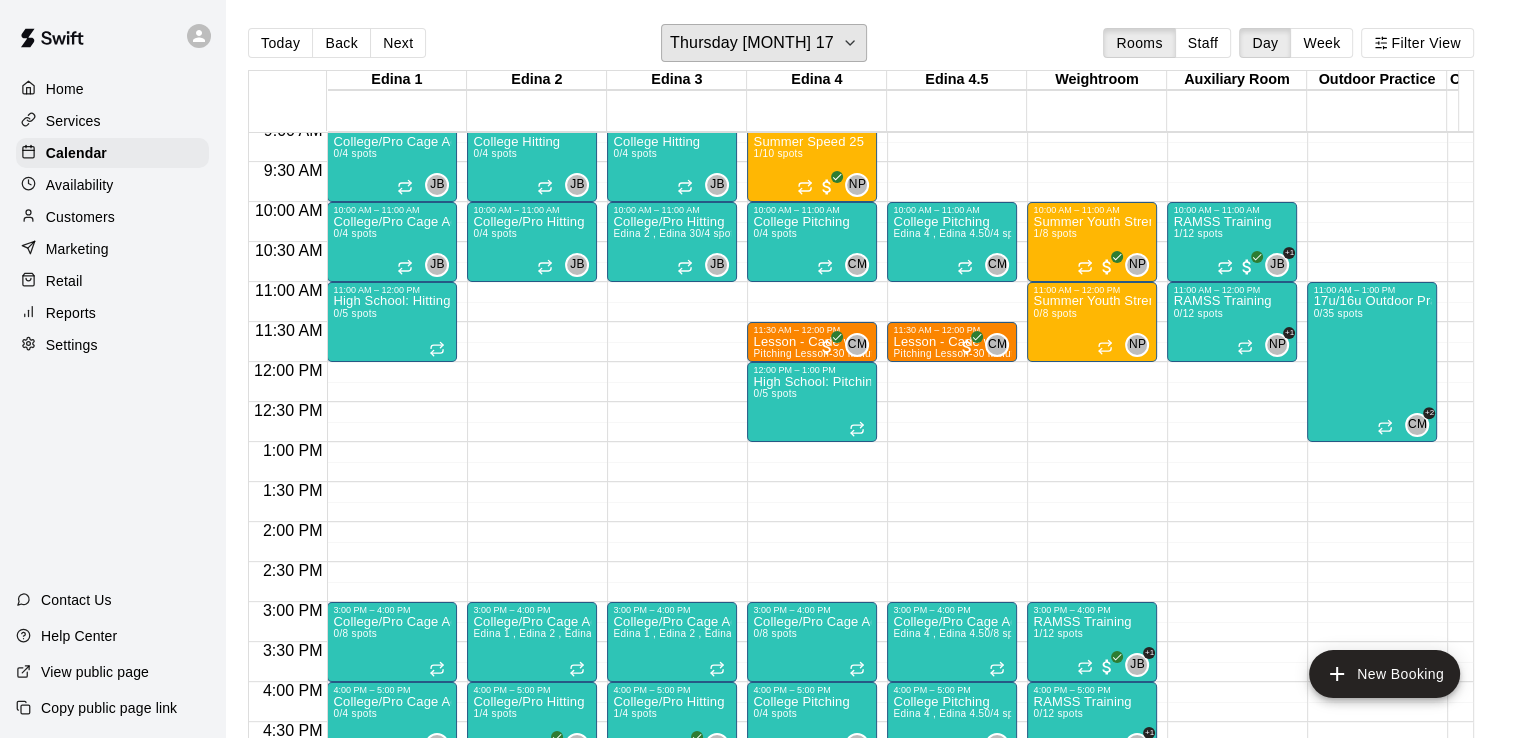 scroll, scrollTop: 728, scrollLeft: 0, axis: vertical 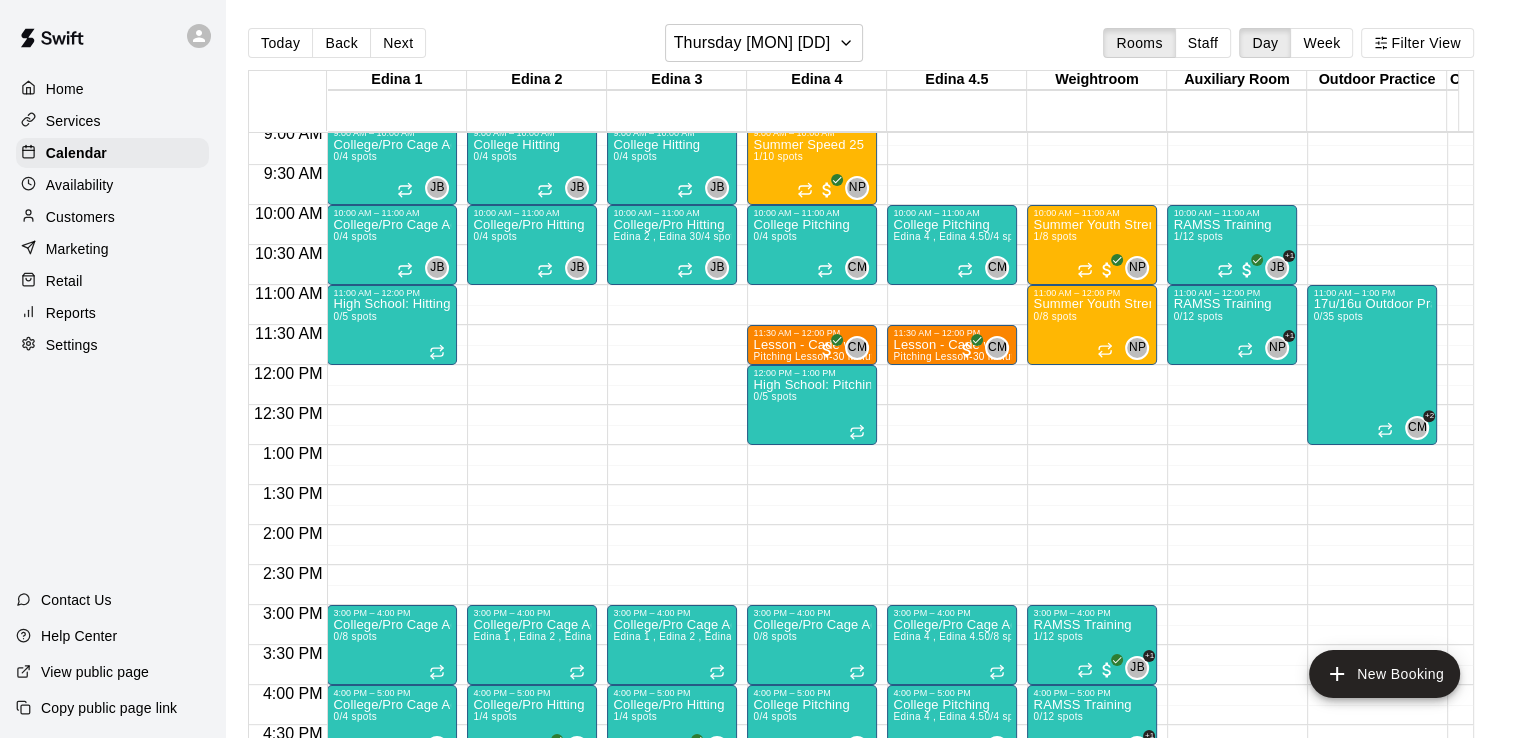 click on "Reports" at bounding box center [71, 313] 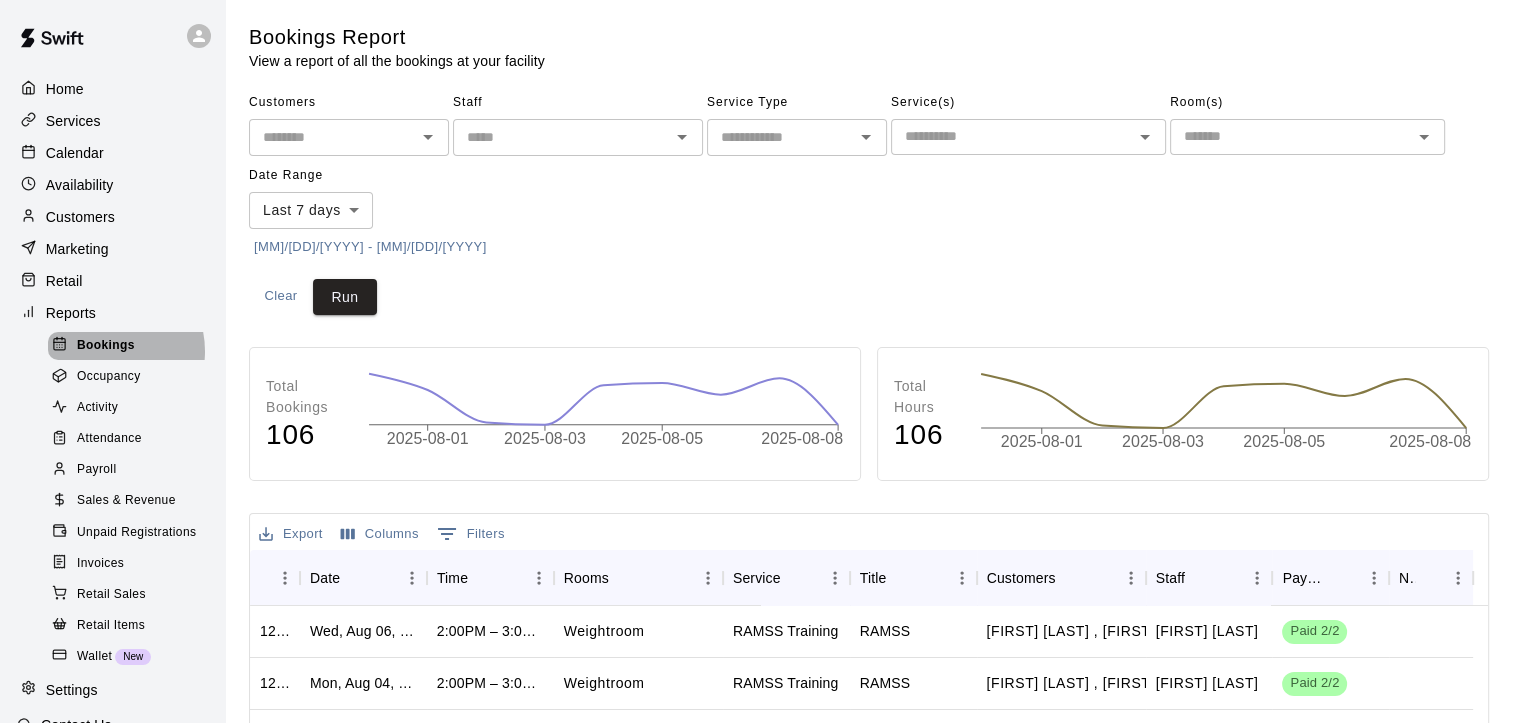 click on "Bookings" at bounding box center [106, 346] 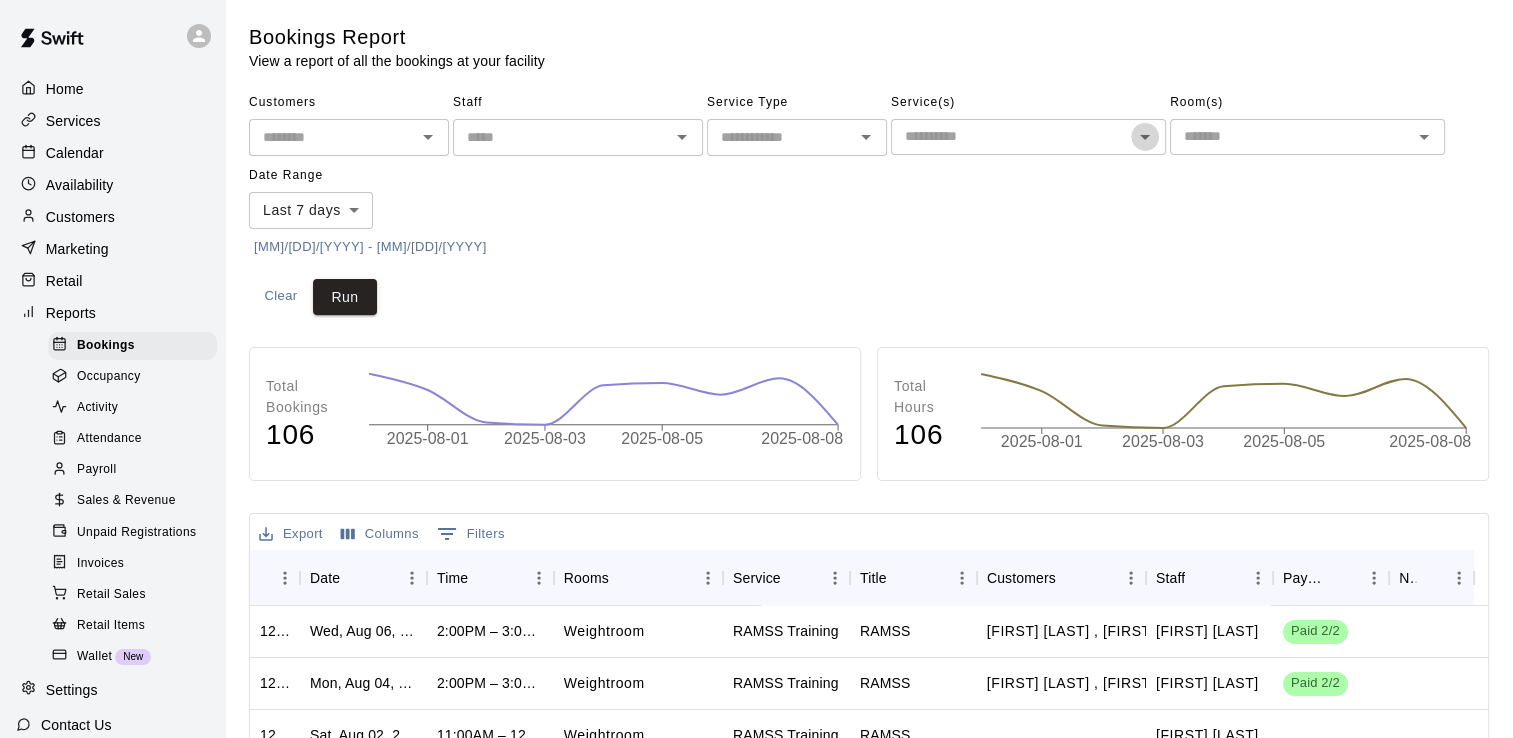 click 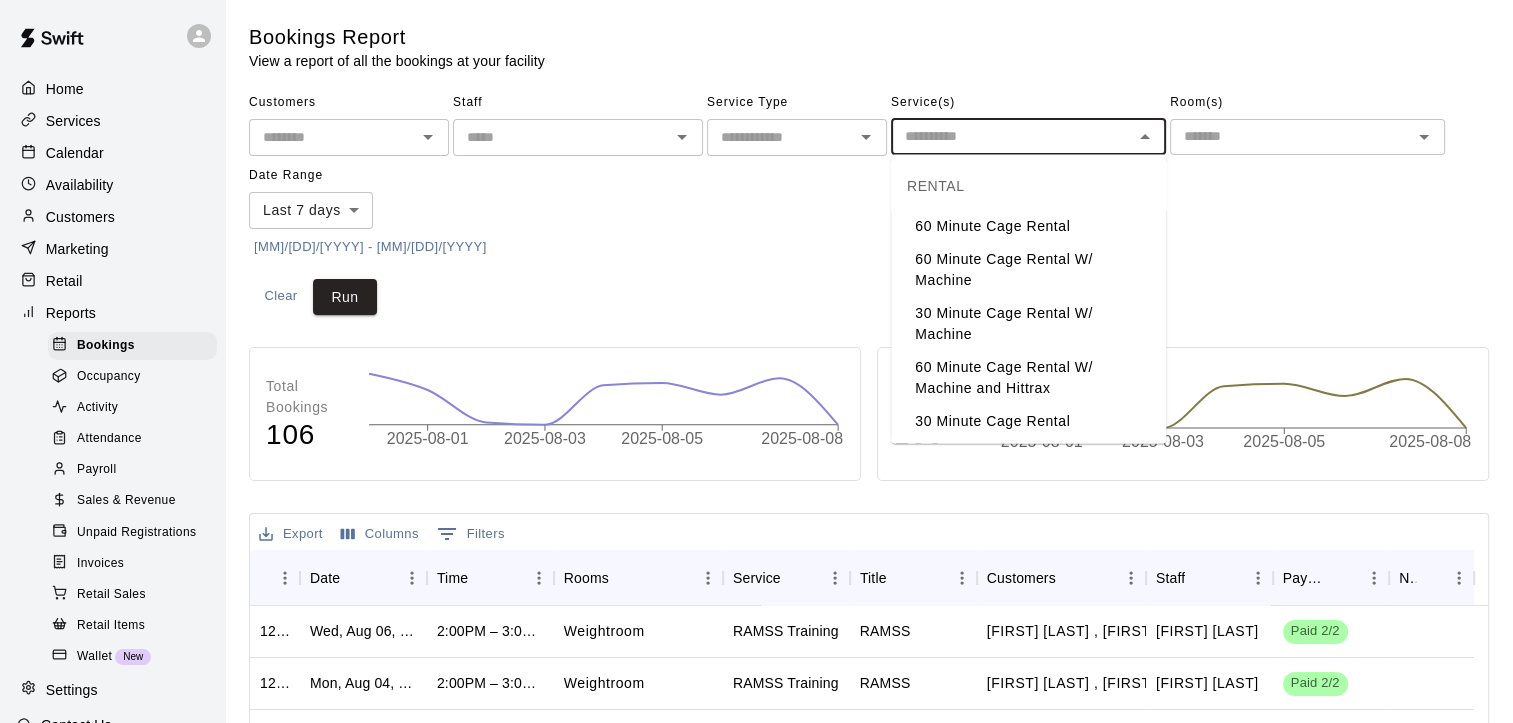 click 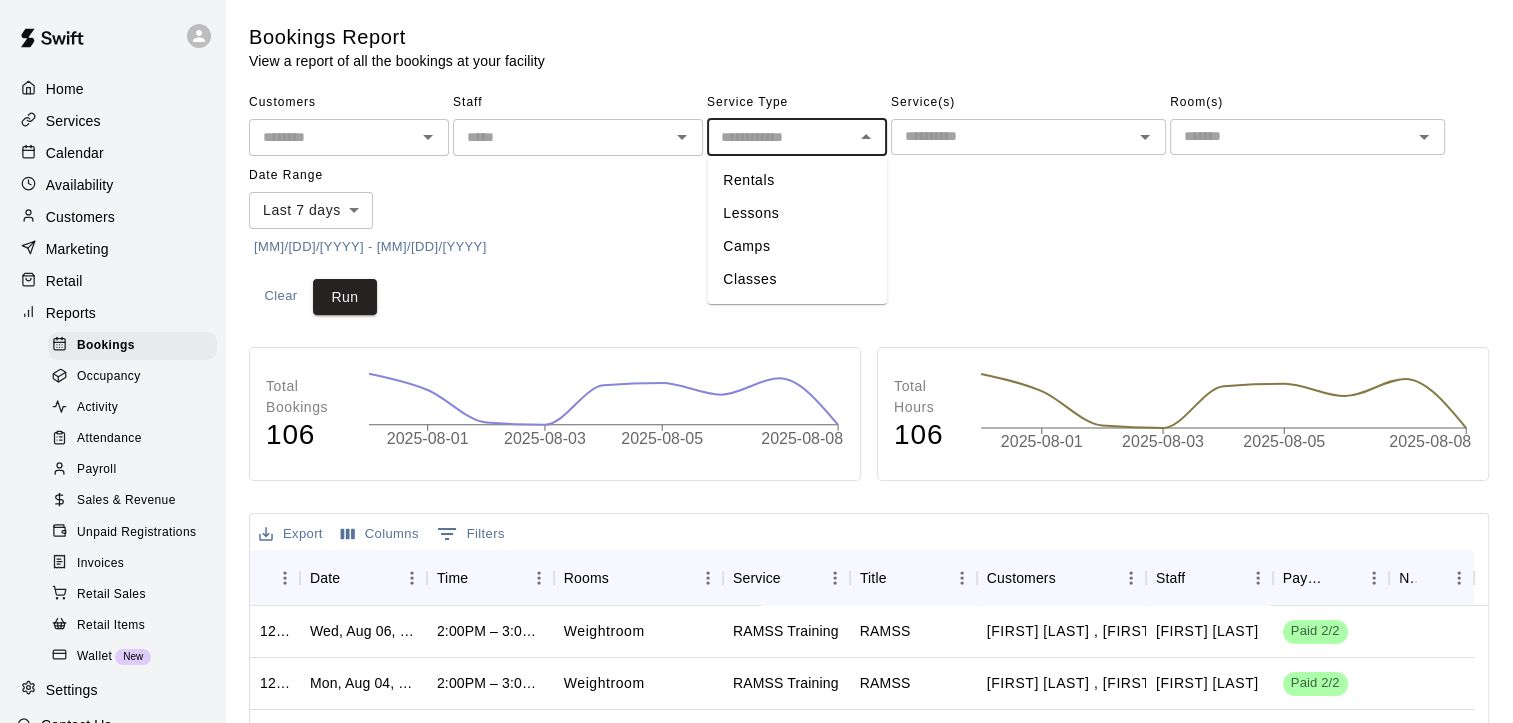 click on "Classes" at bounding box center [797, 279] 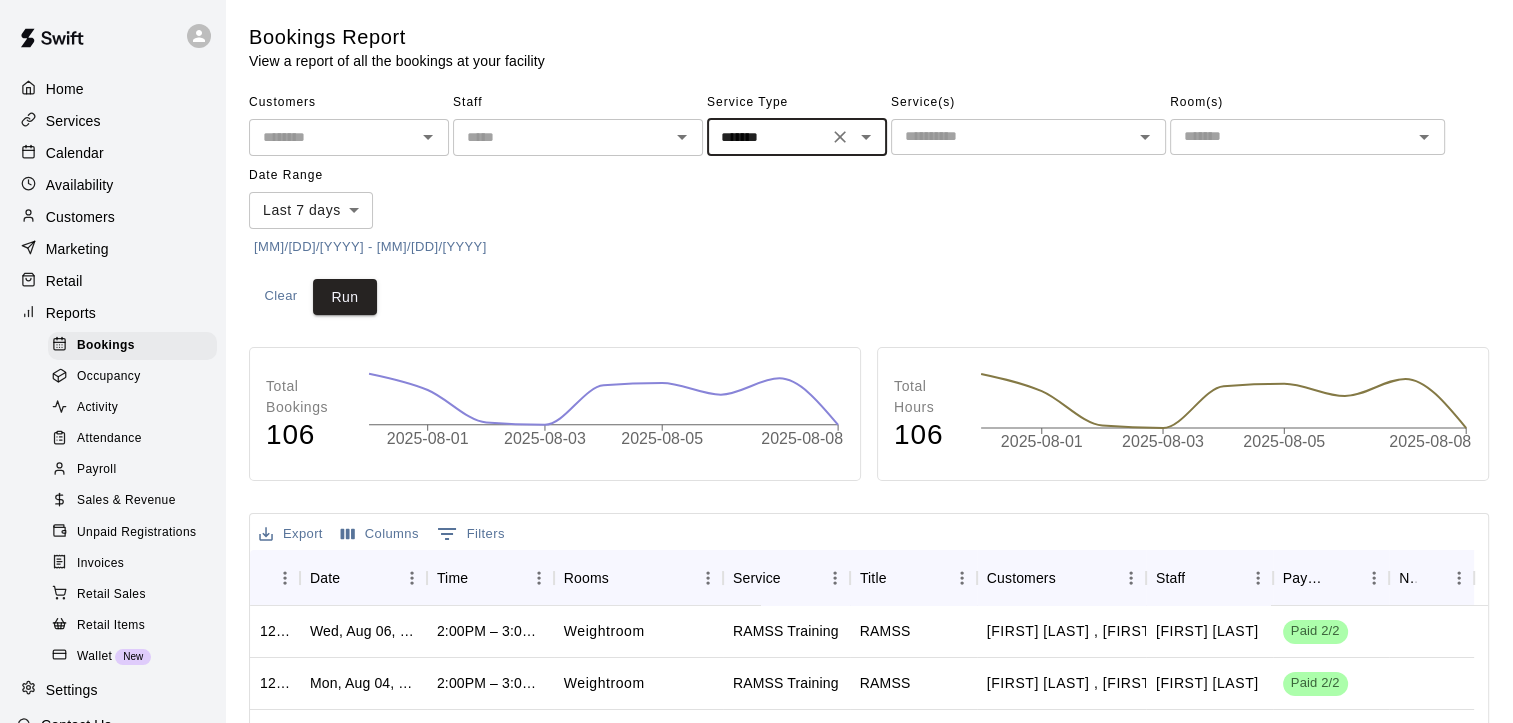 click on "[MM]/[DD]/[YYYY] - [MM]/[DD]/[YYYY]" at bounding box center (370, 247) 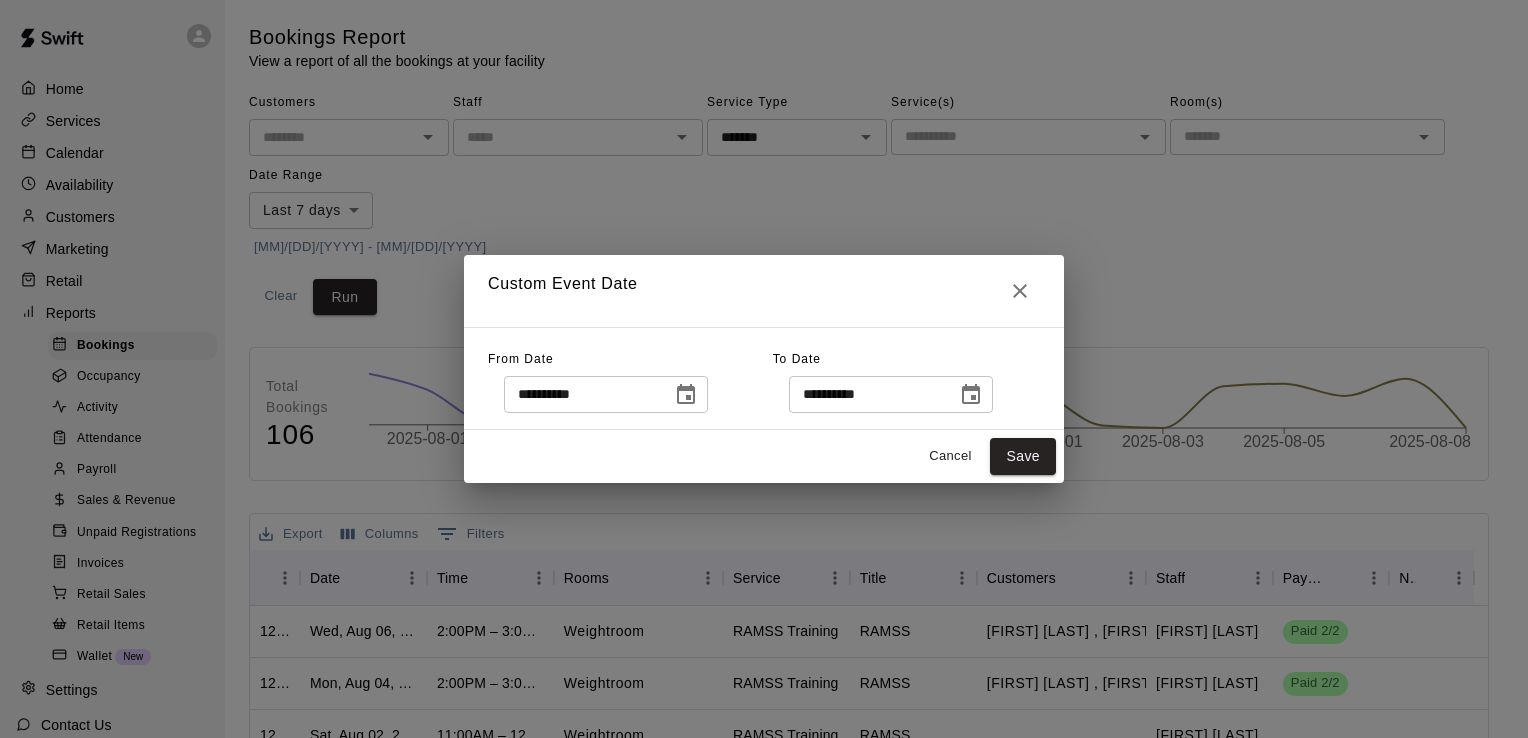 click 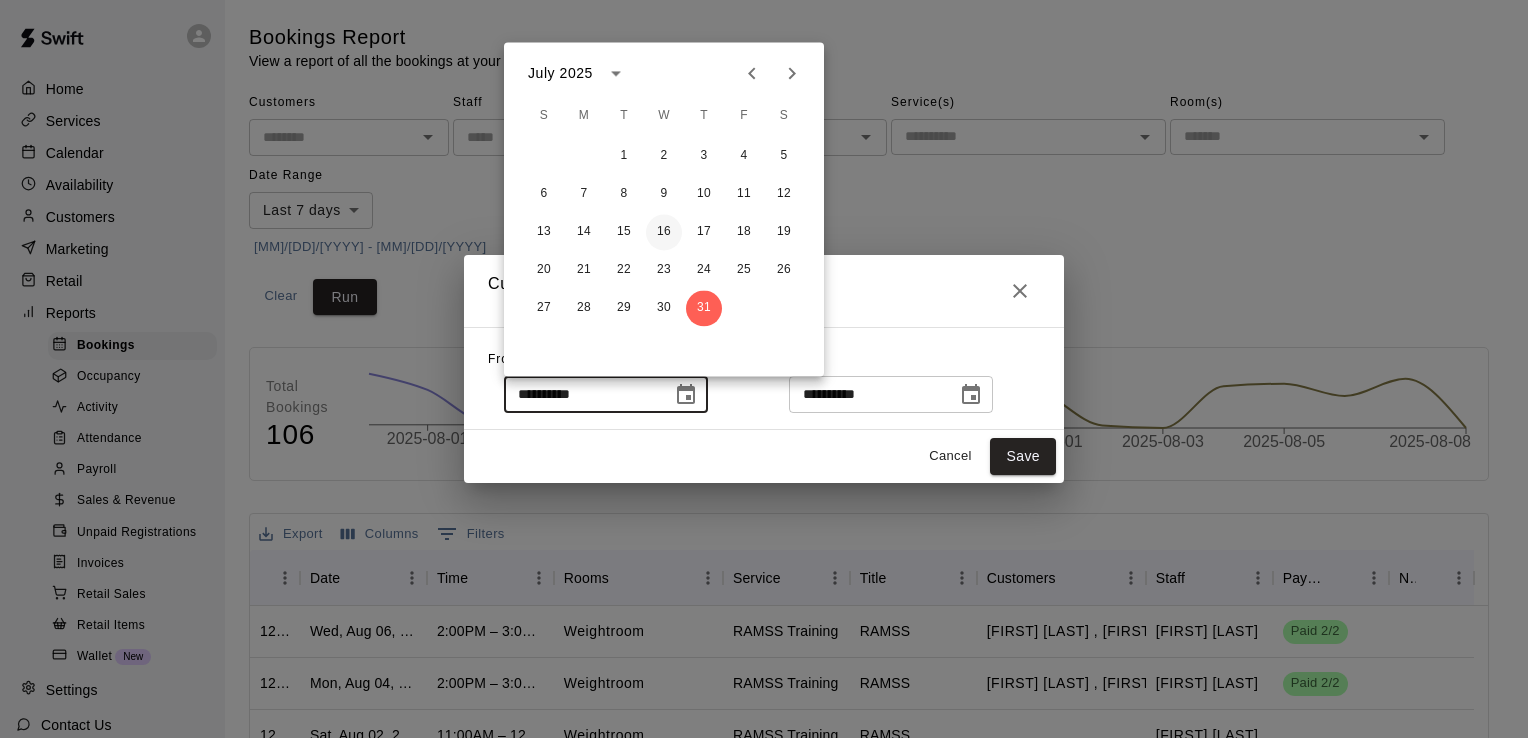 click on "16" at bounding box center (664, 232) 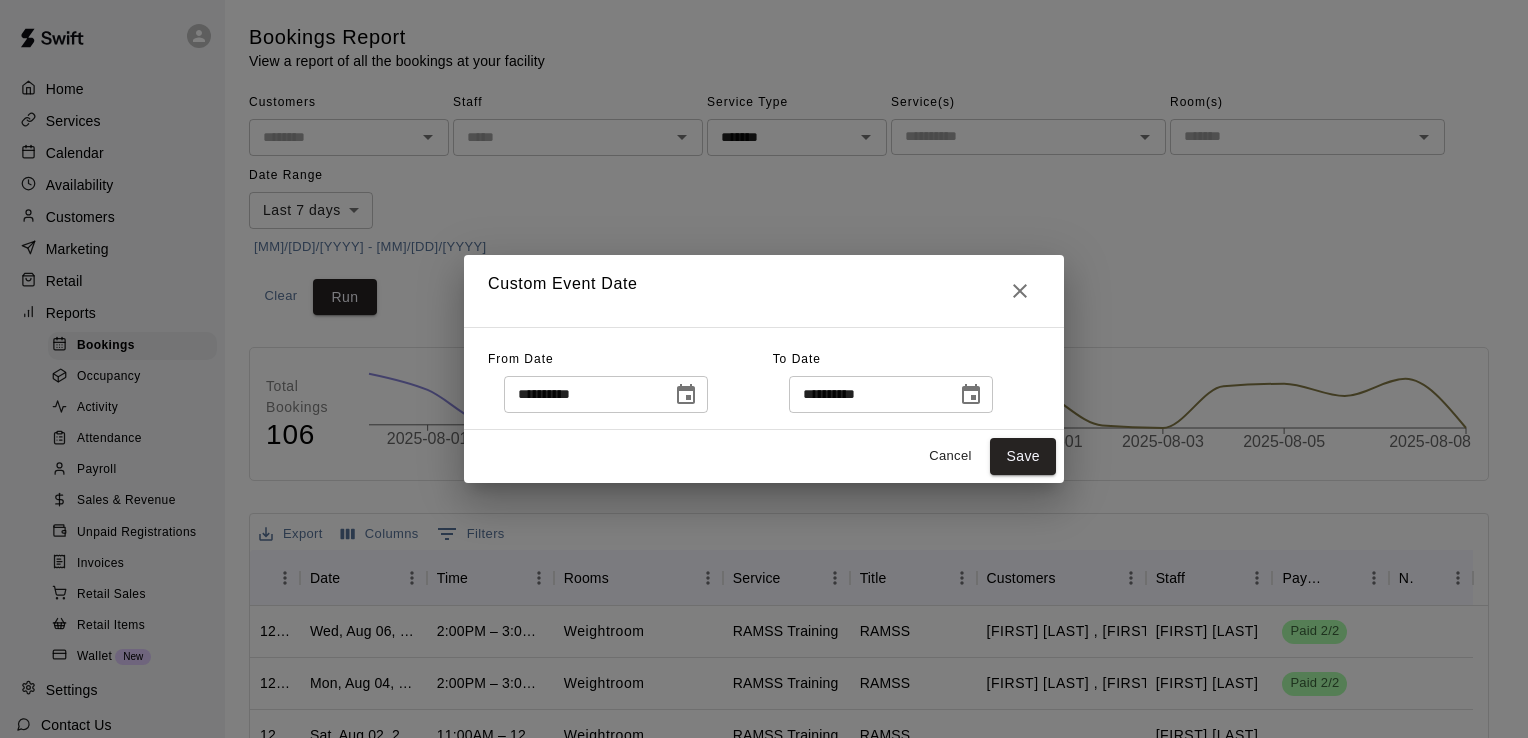 type on "**********" 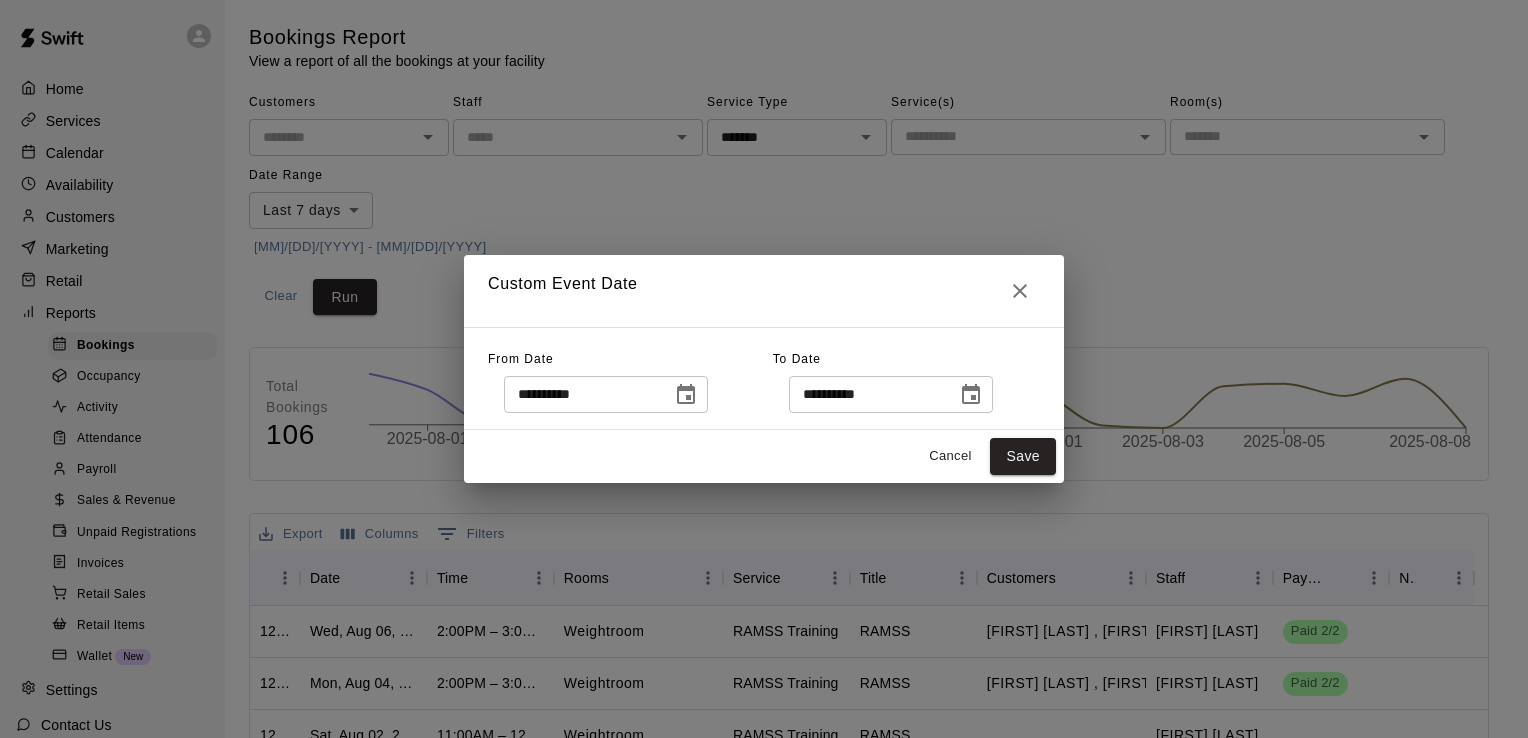 click 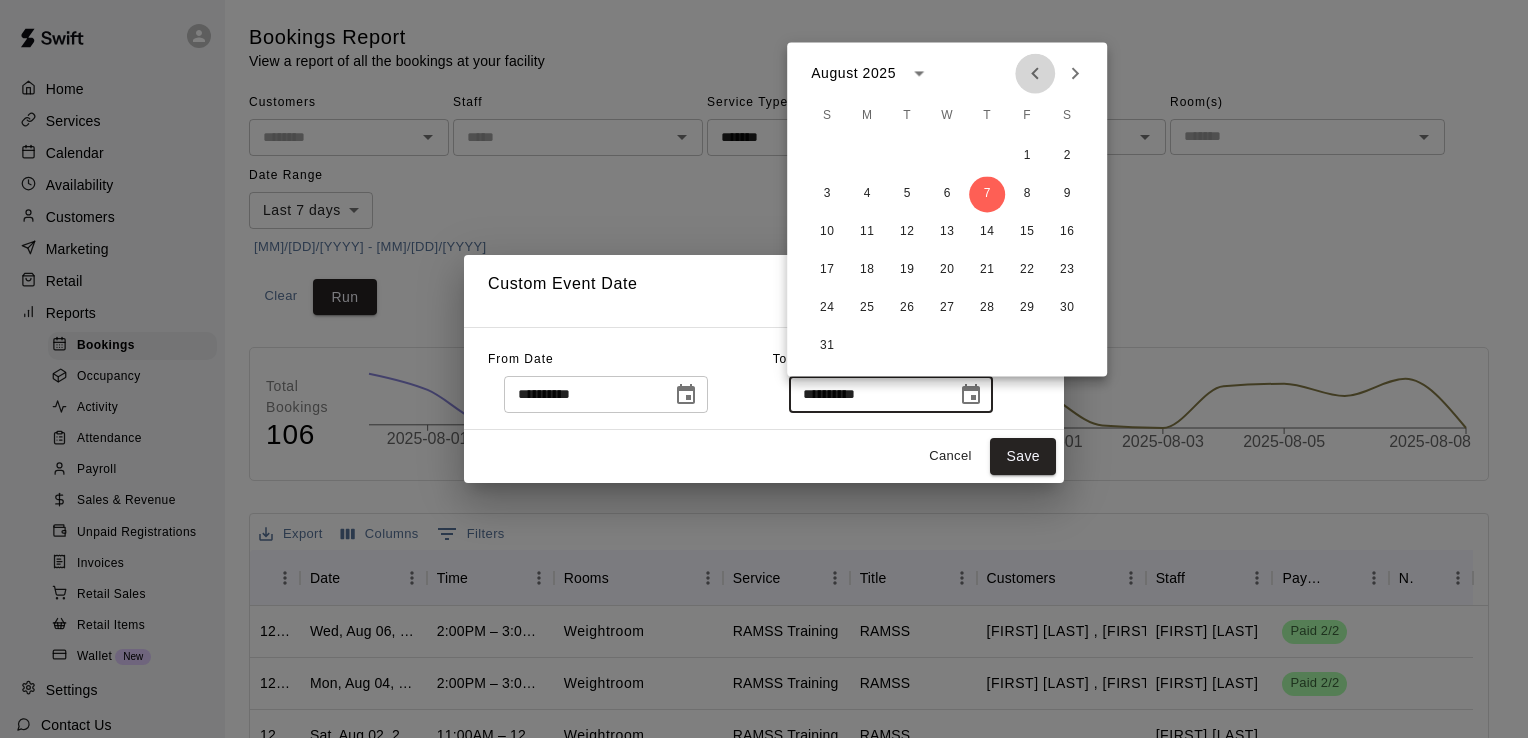 click 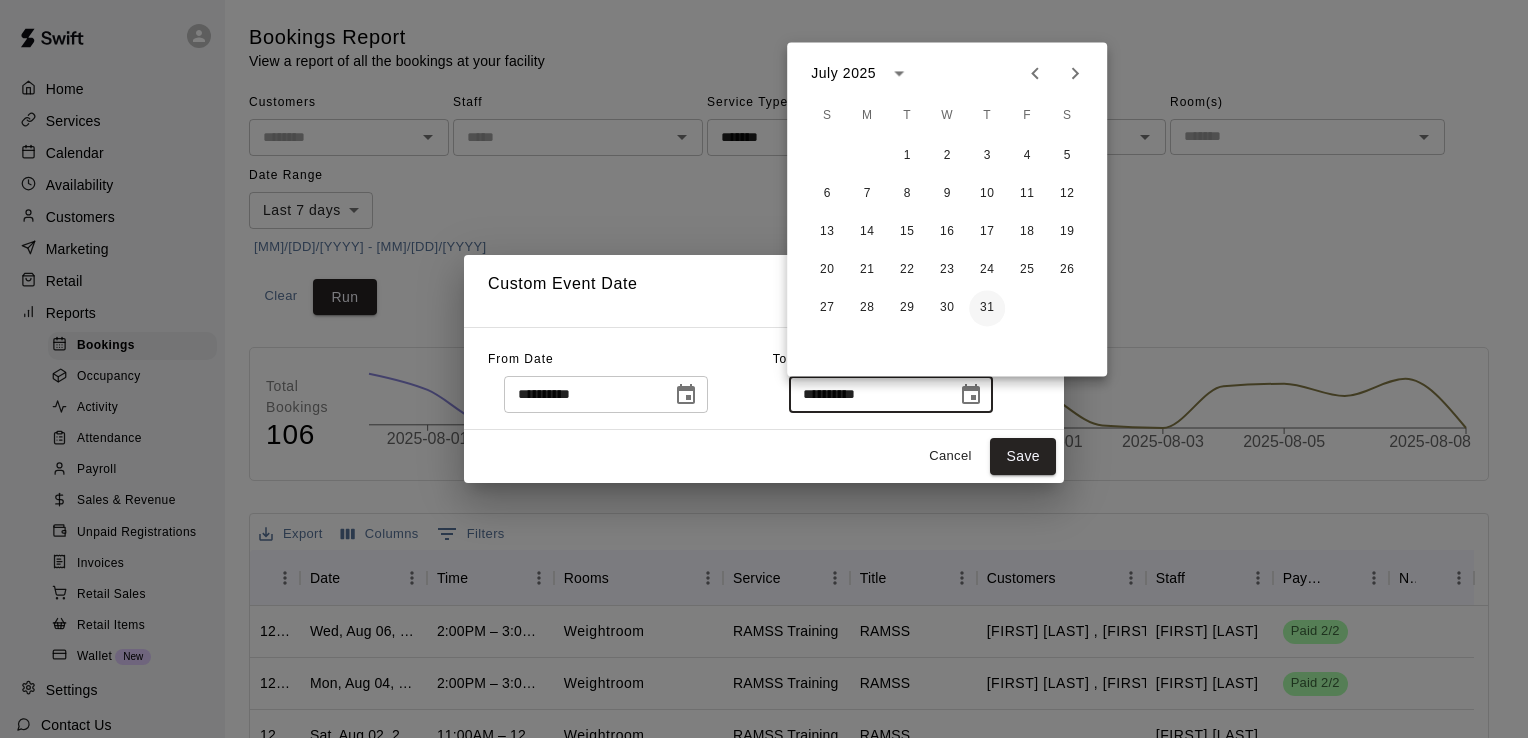 click on "31" at bounding box center (987, 308) 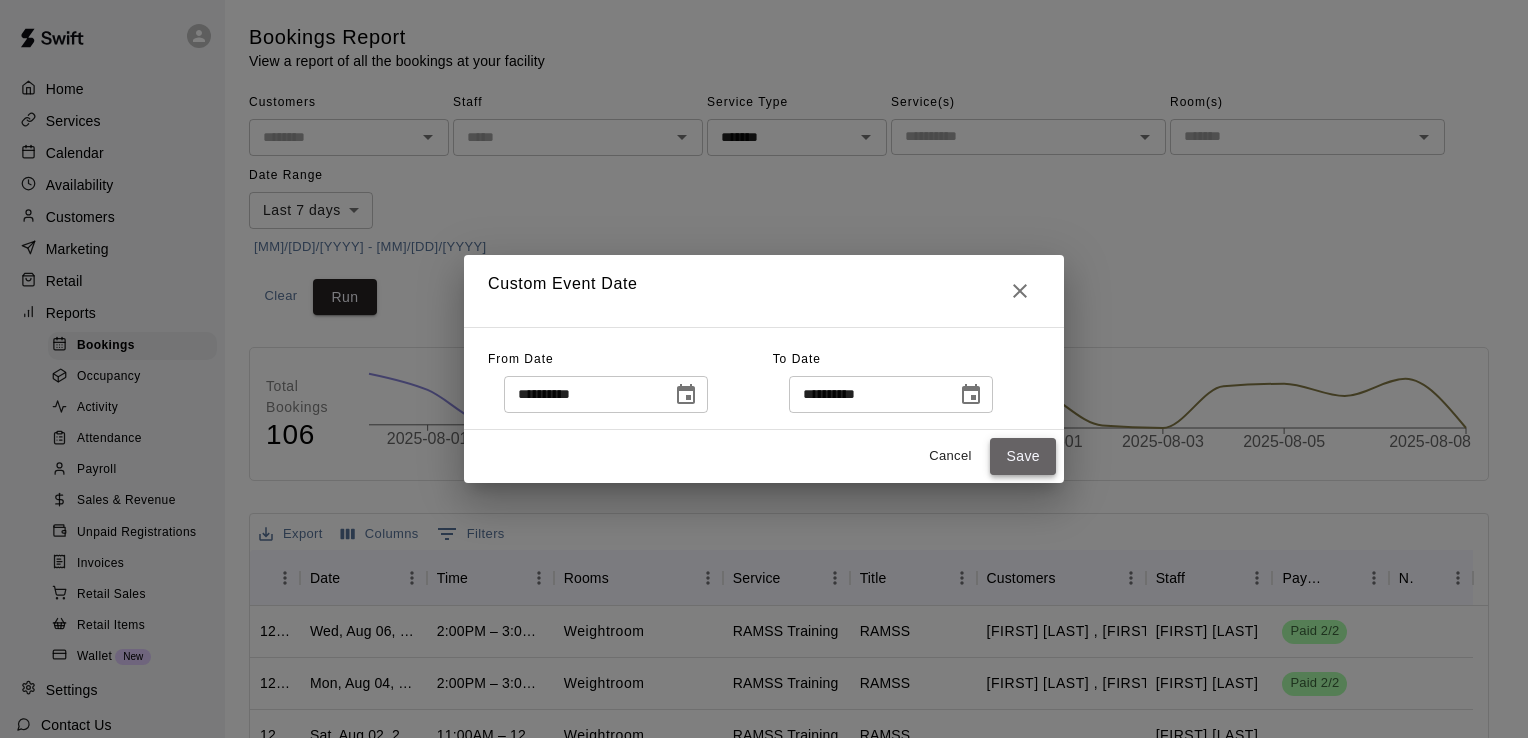 click on "Save" at bounding box center (1023, 456) 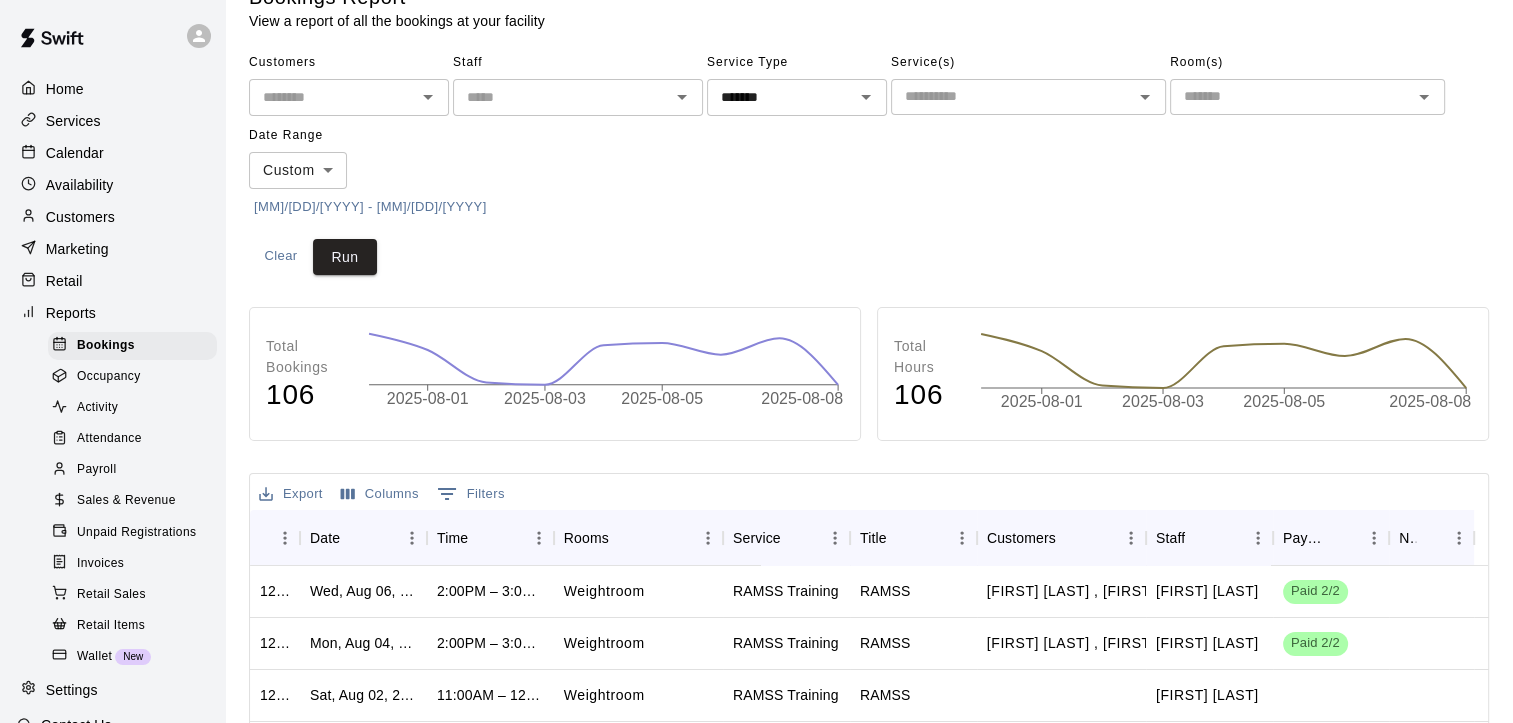scroll, scrollTop: 22, scrollLeft: 0, axis: vertical 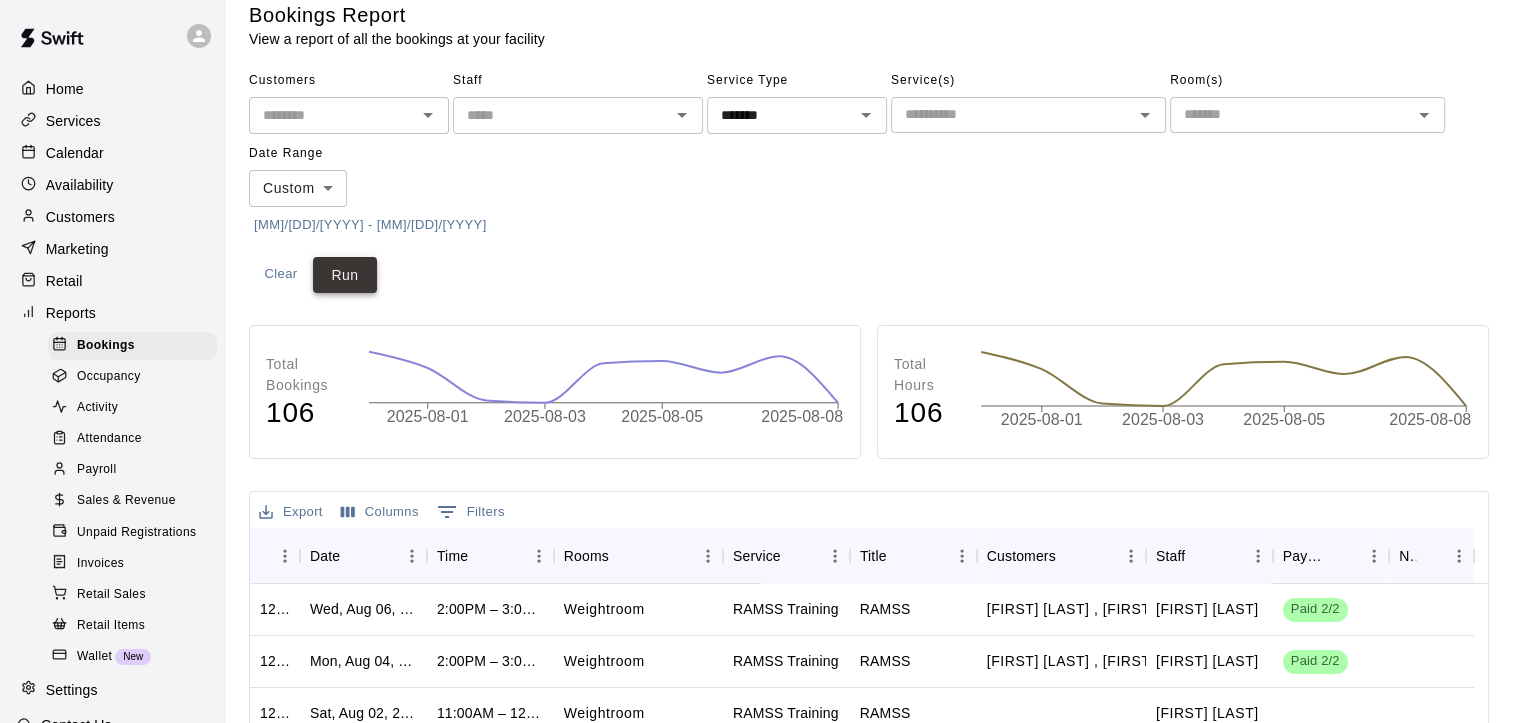 click on "Run" at bounding box center (345, 275) 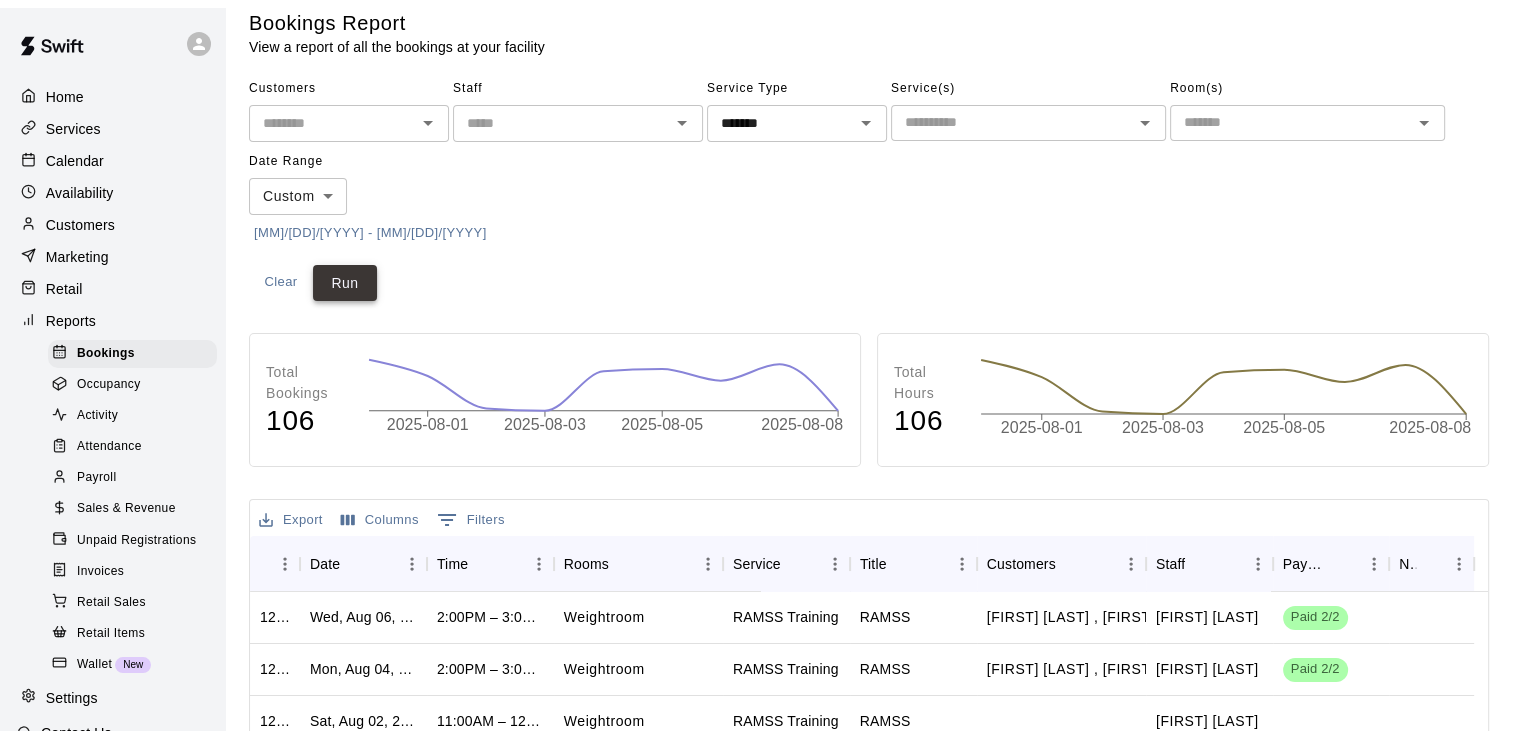 scroll, scrollTop: 0, scrollLeft: 0, axis: both 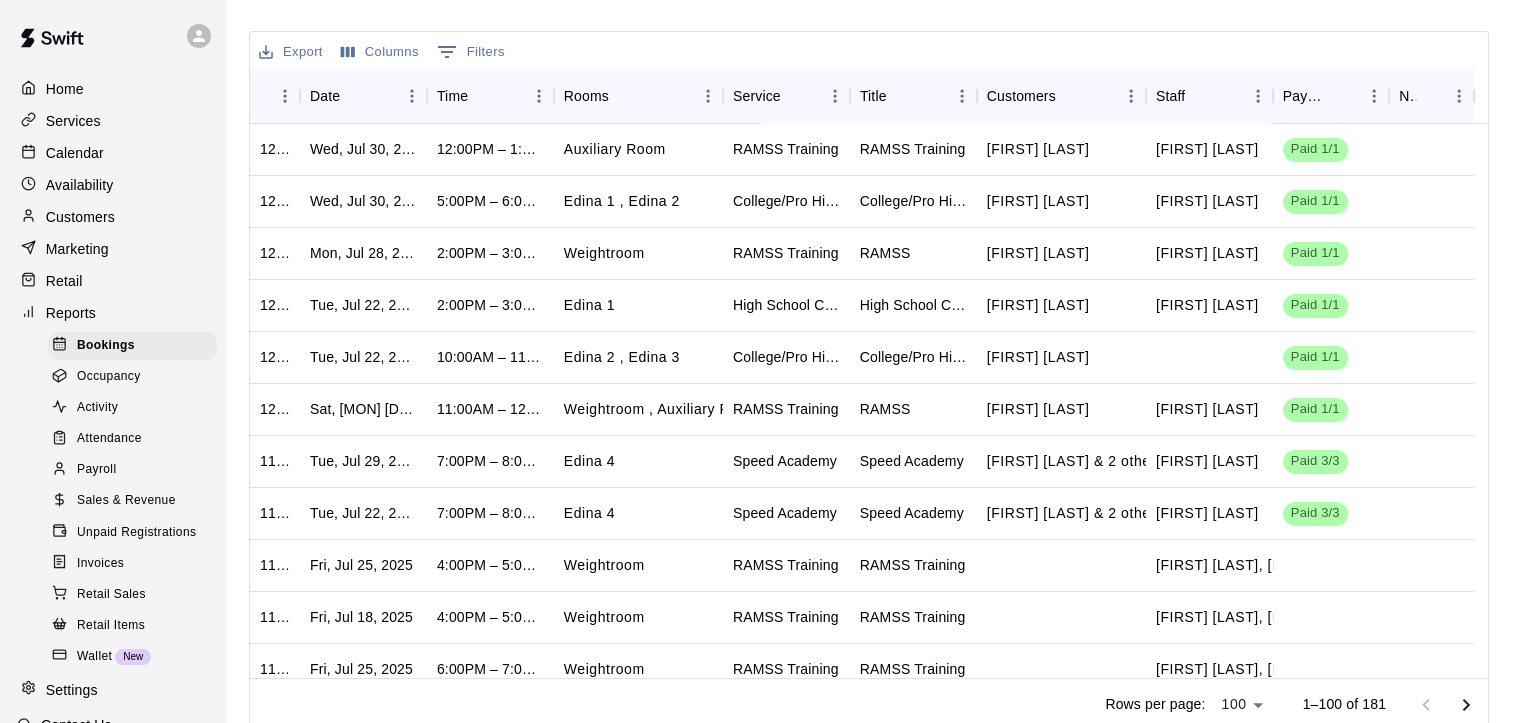 click on "Bookings Report View a report of all the bookings at your facility Customers ​ Staff ​ Service Type ******* ​ Service(s) ​ Room(s) ​ Date Range Custom ****** ​ [MM]/[DD]/[YYYY] - [MM]/[DD]/[YYYY] Clear Run Total Bookings 181 [YYYY]-[MM]-[DD] [YYYY]-[MM]-[DD] [YYYY]-[MM]-[DD] [YYYY]-[MM]-[DD] [YYYY]-[MM]-[DD] [YYYY]-[MM]-[DD] Total Hours 184 [YYYY]-[MM]-[DD] [YYYY]-[MM]-[DD] [YYYY]-[MM]-[DD] [YYYY]-[MM]-[DD] [YYYY]-[MM]-[DD] [YYYY]-[MM]-[DD] Export Columns 0 Filters ID Date Time Rooms Service Title Customers Staff Payment Notes 1239889 Wed, Jul 30, 2025 12:00PM – 1:00PM Auxiliary Room  RAMSS Training  RAMSS Training [FIRST] [LAST]  [FIRST] [LAST] Paid 1/1 1239104 Wed, Jul 30, 2025 5:00PM – 6:00PM Edina 1 , Edina 2  College/Pro Hitting  College/Pro Hitting  [FIRST] [LAST] [FIRST] [LAST] Paid 1/1 1232724 Mon, Jul 28, 2025 2:00PM – 3:00PM Weightroom  RAMSS Training  RAMSS [FIRST] [LAST]  [FIRST] [LAST] Paid 1/1 1217195 Tue, Jul 22, 2025 2:00PM – 3:00PM Edina 1  High School Catching (14u-18u) High School Catching (14u-18u) [FIRST] [LAST] [FIRST] [LAST] Paid 1/1 1216564 Tue, Jul 22, 2025 Paid 1/1" at bounding box center (869, 136) 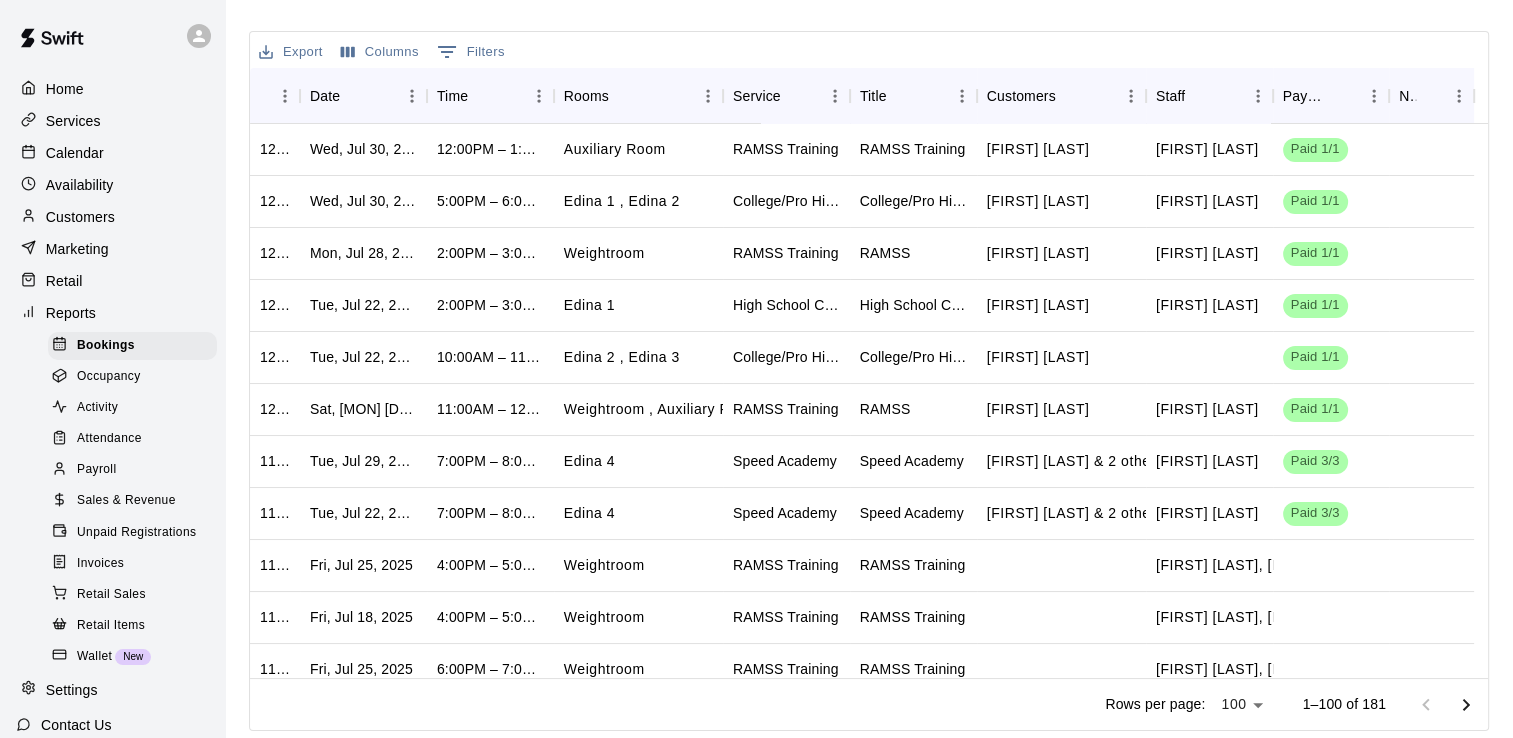 click on "Home" at bounding box center (65, 89) 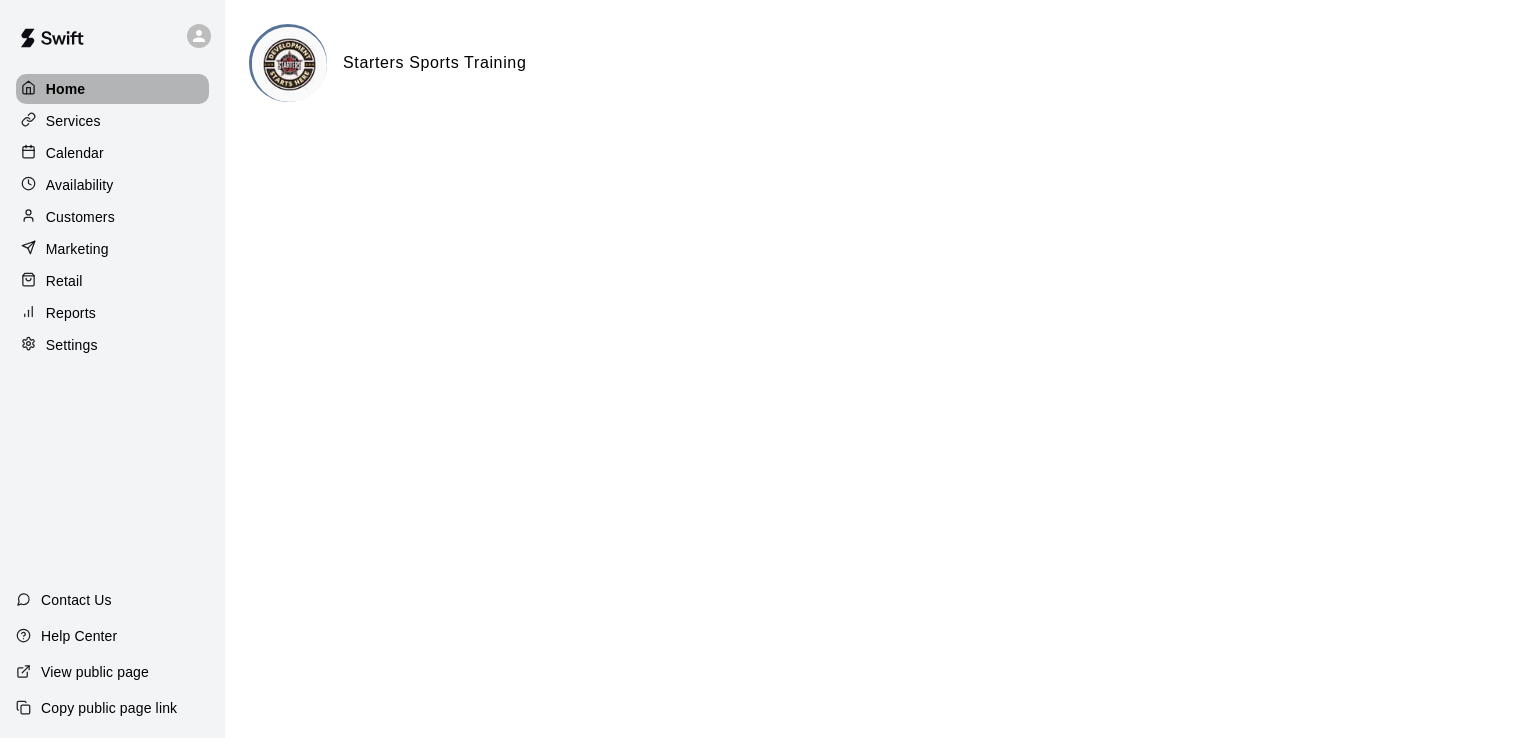 click on "Home" at bounding box center [66, 89] 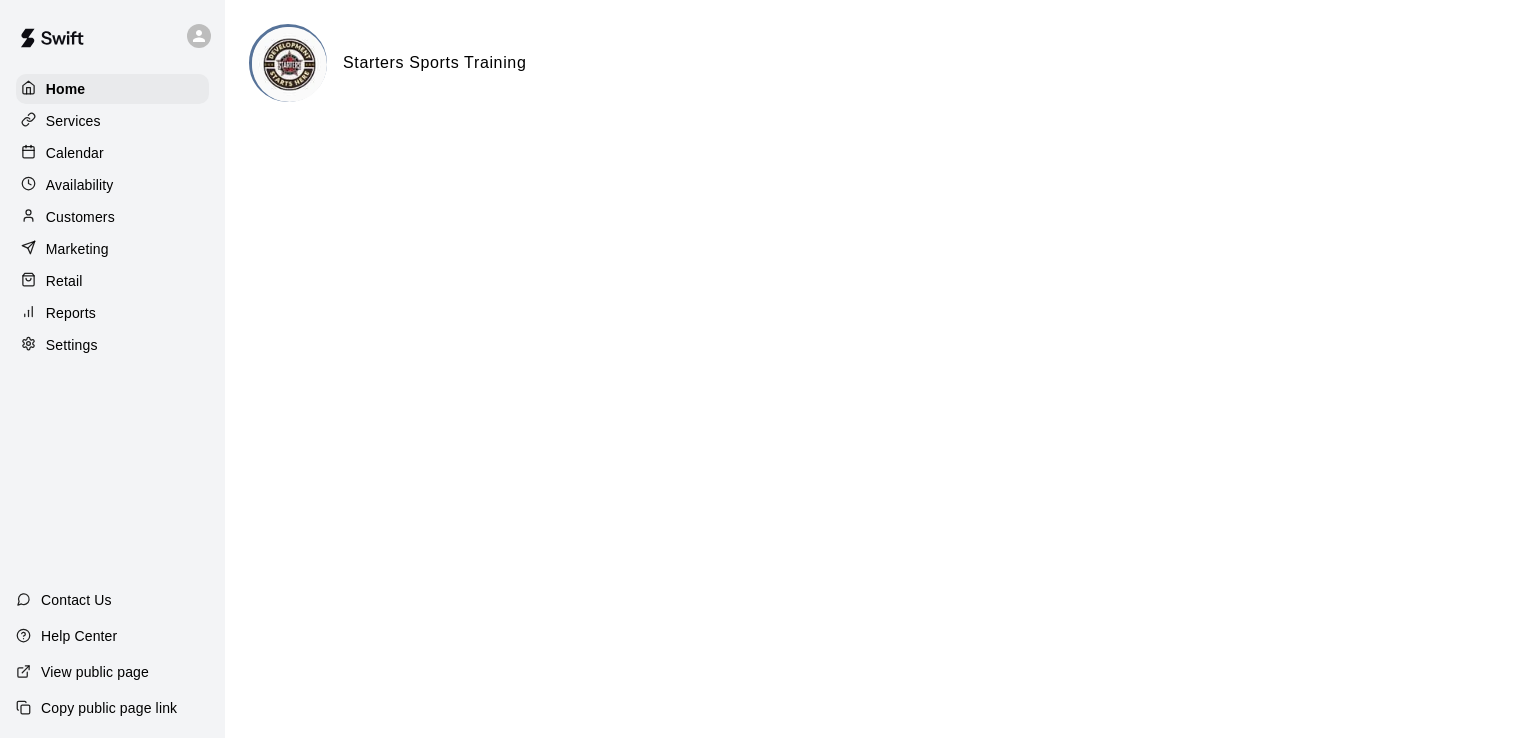 click on "Calendar" at bounding box center [75, 153] 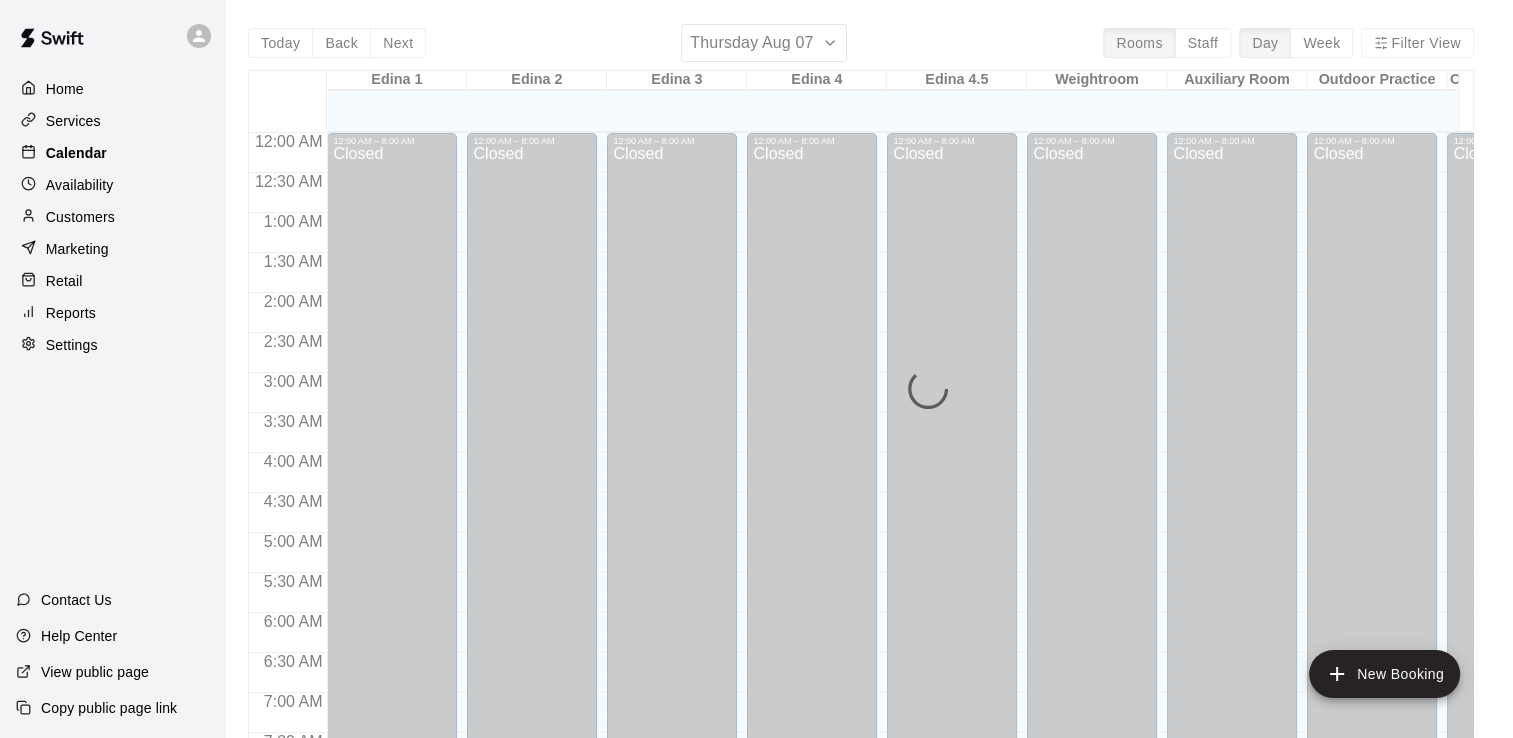scroll, scrollTop: 996, scrollLeft: 0, axis: vertical 